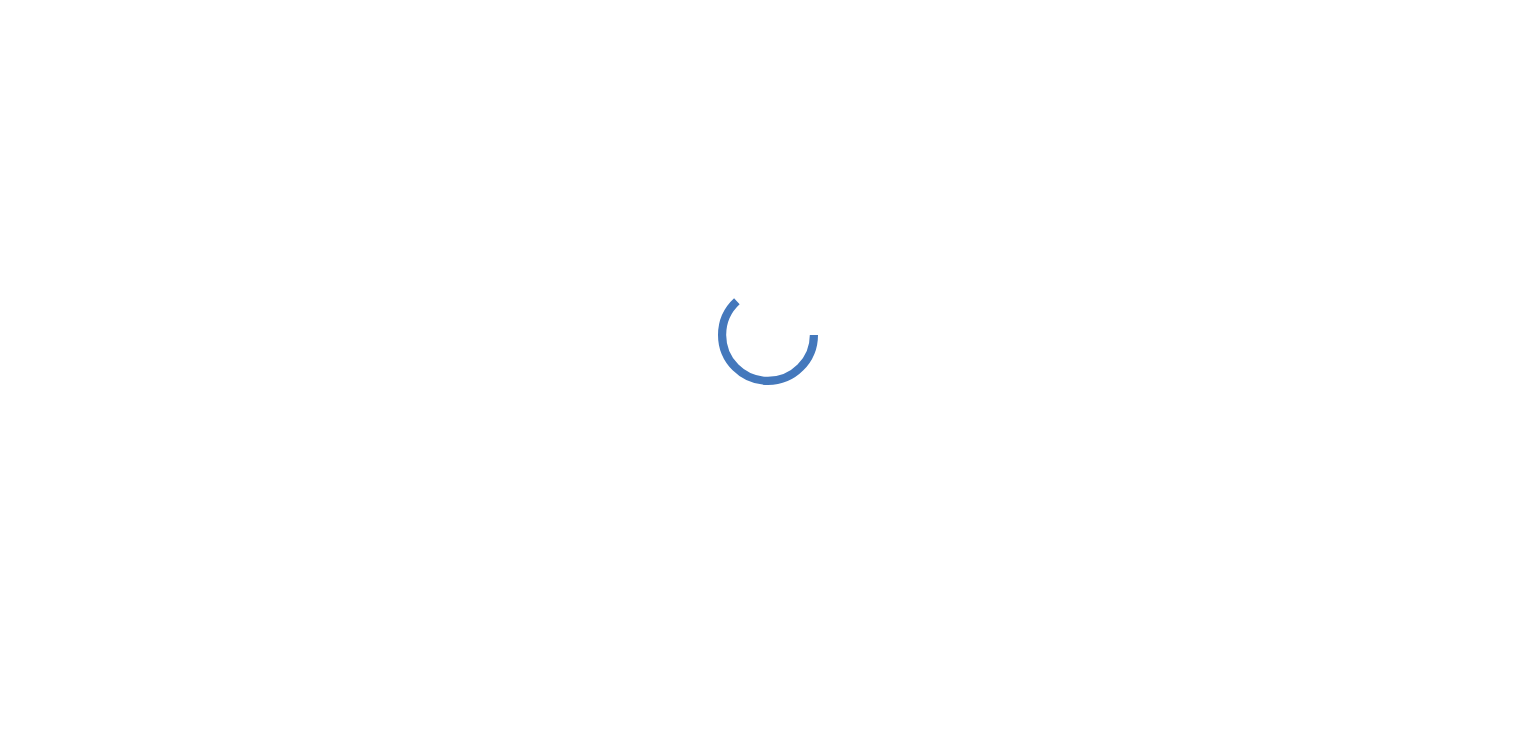 scroll, scrollTop: 0, scrollLeft: 0, axis: both 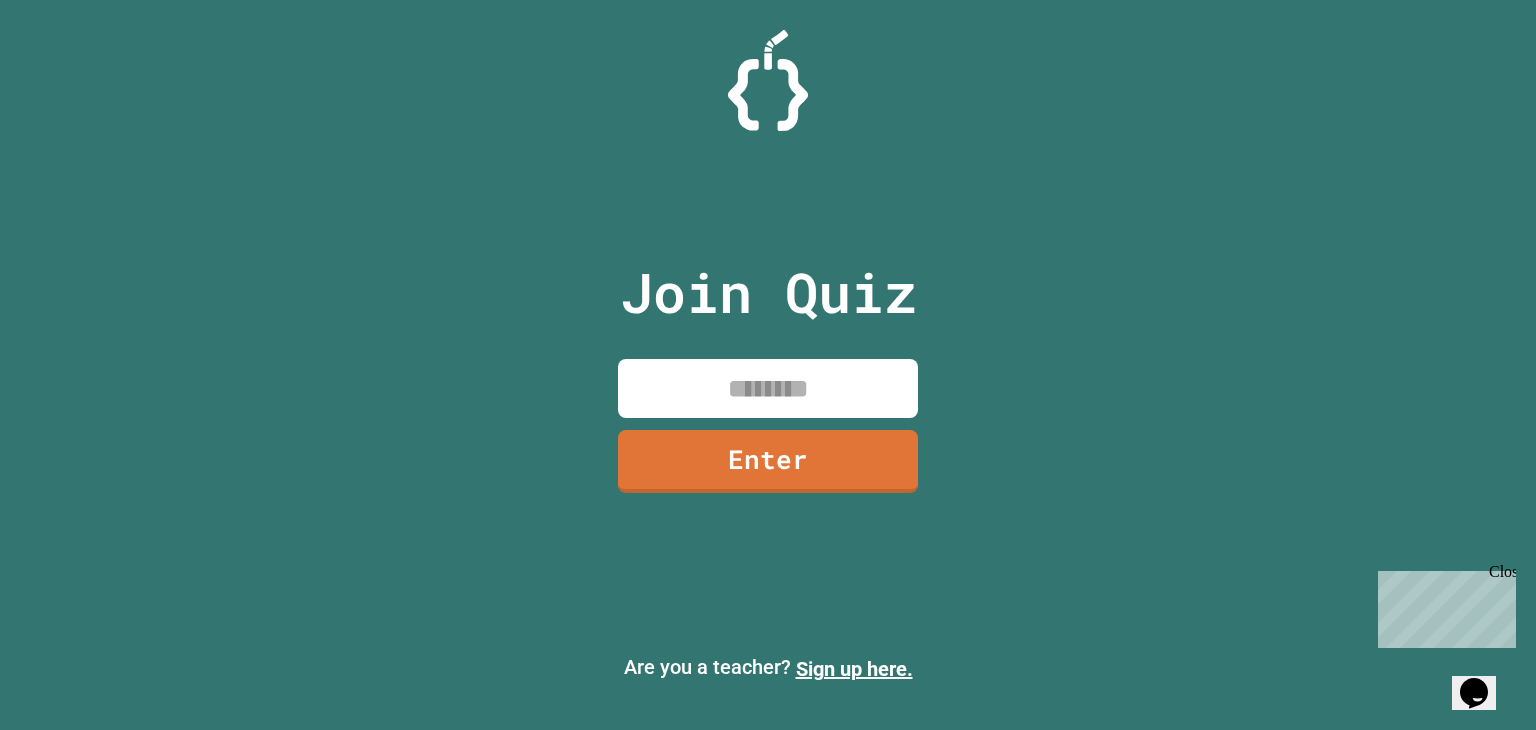 click at bounding box center (768, 388) 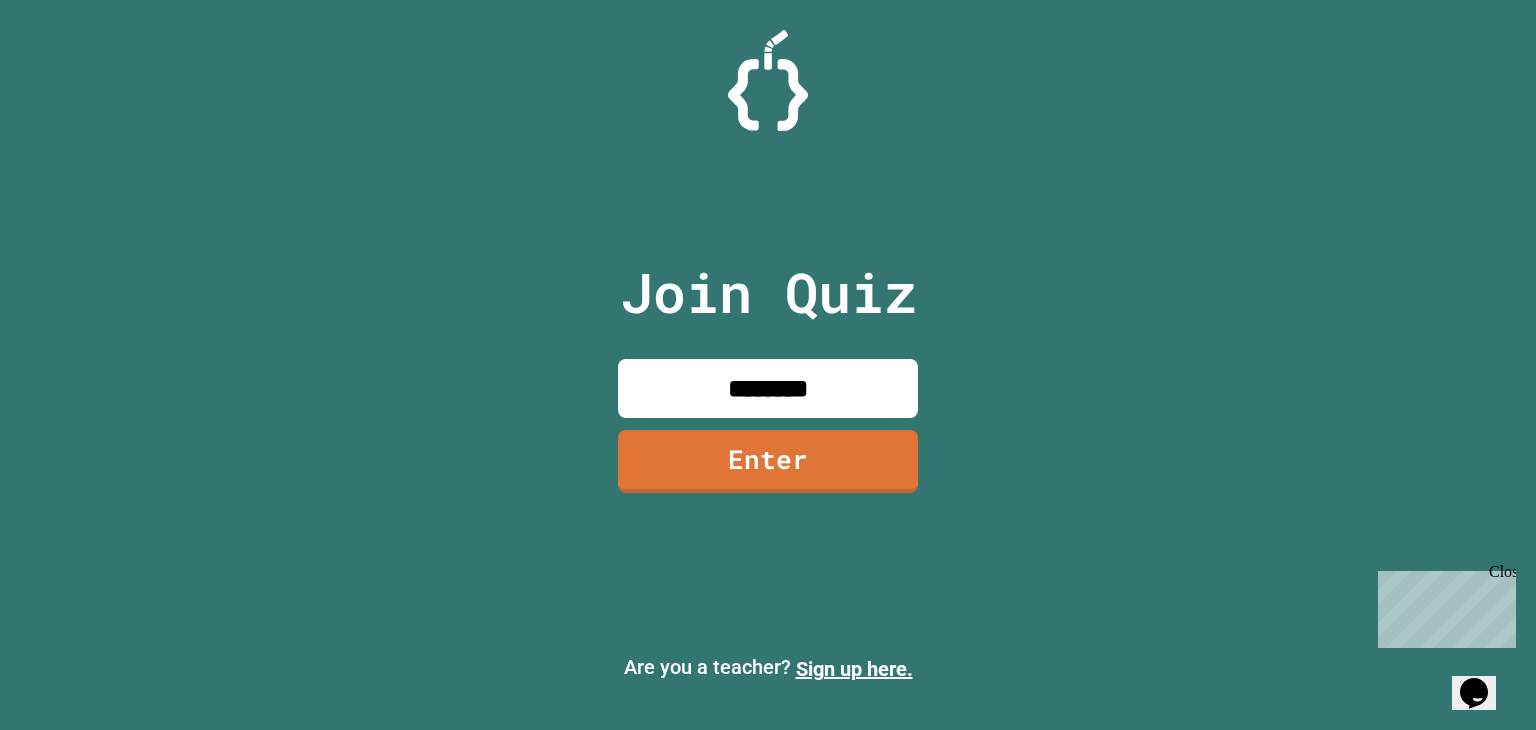 type on "********" 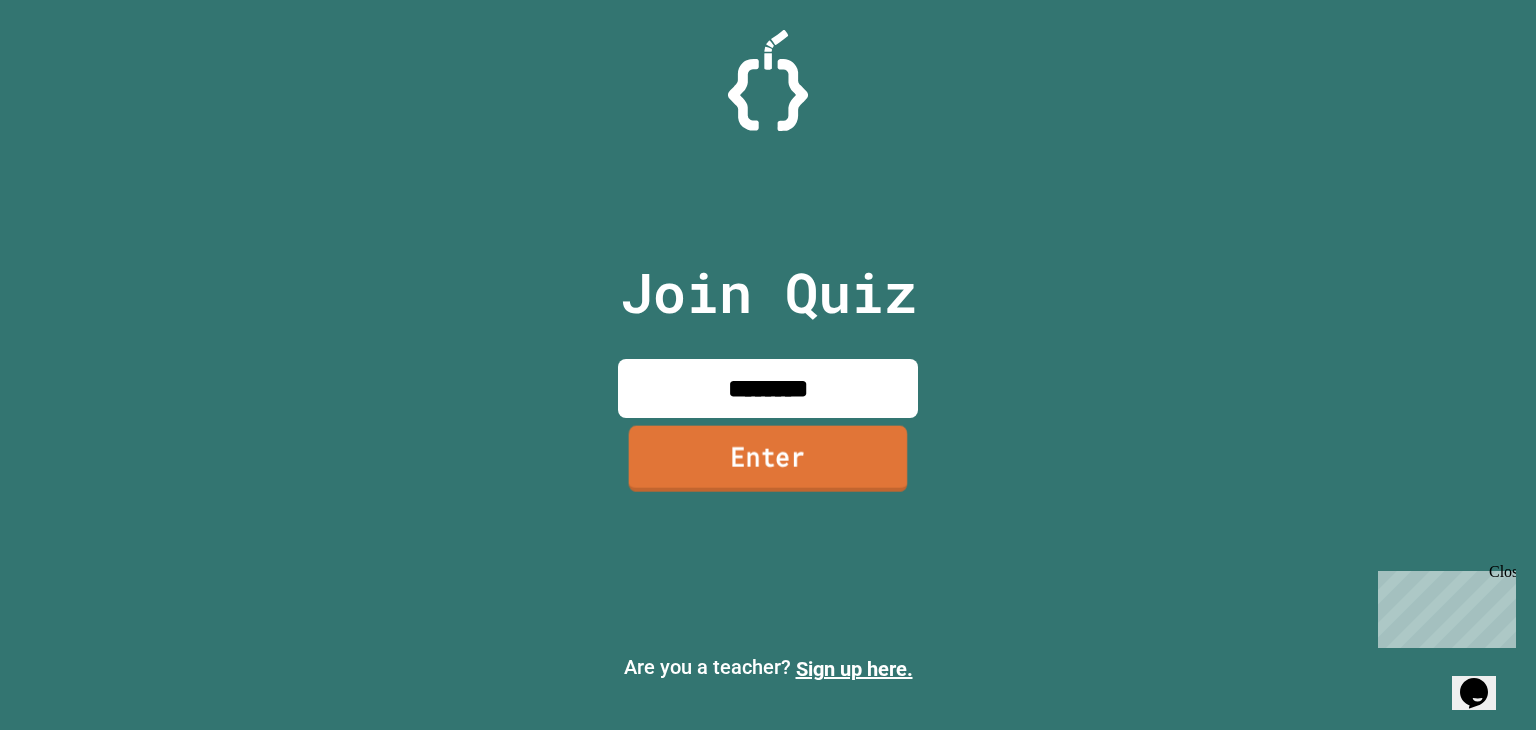 click on "Enter" at bounding box center [768, 459] 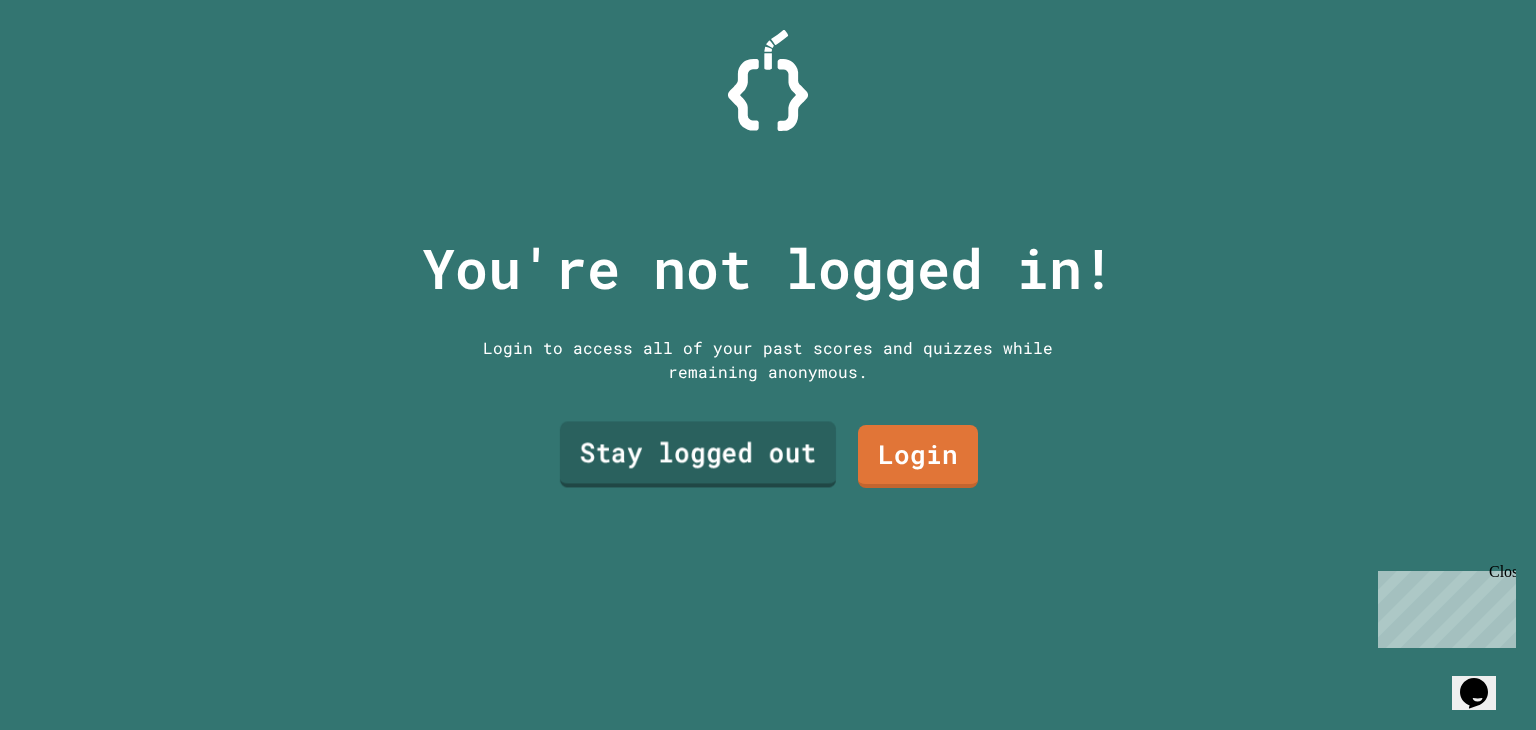 click on "Stay logged out" at bounding box center (698, 454) 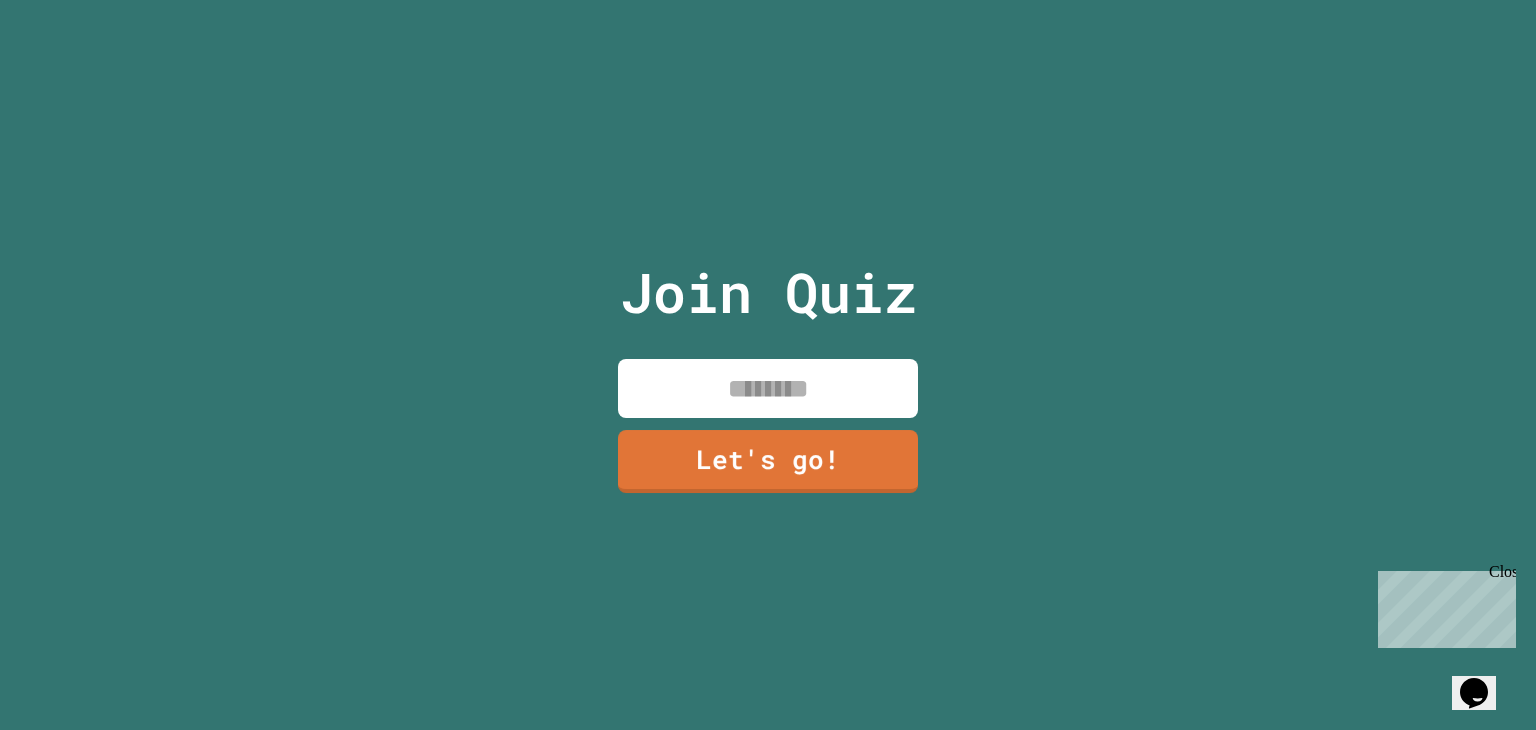 click at bounding box center [768, 388] 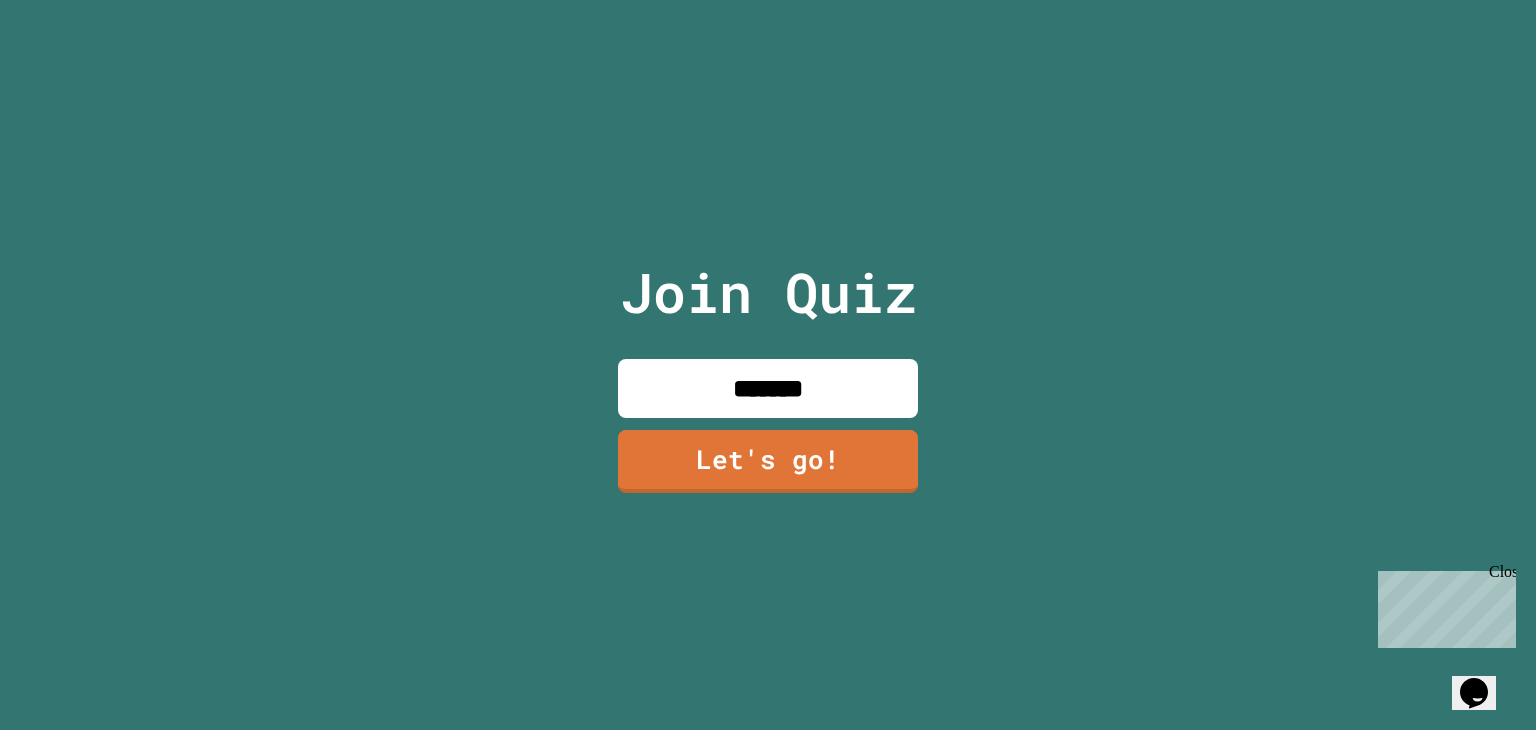 type on "*******" 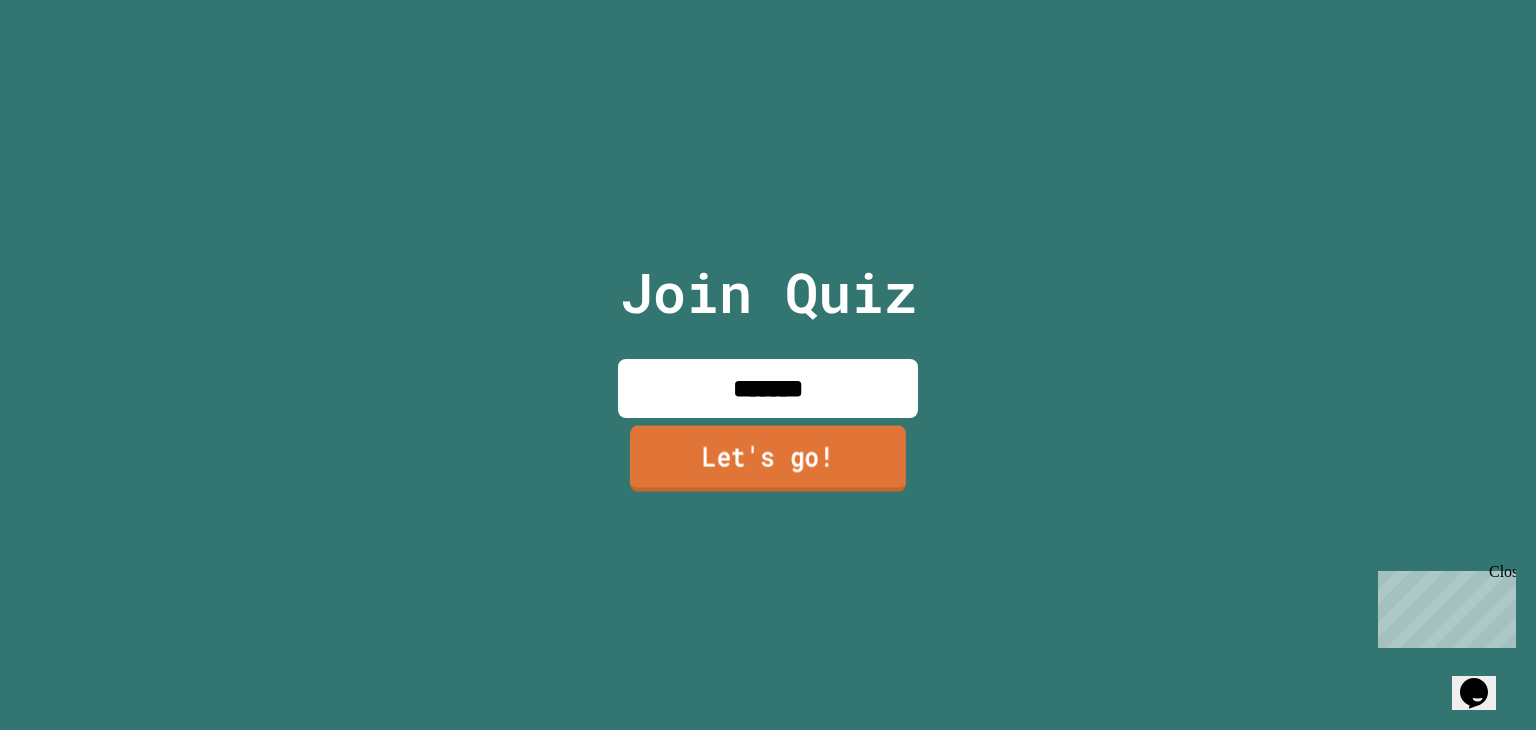 click on "Let's go!" at bounding box center (768, 459) 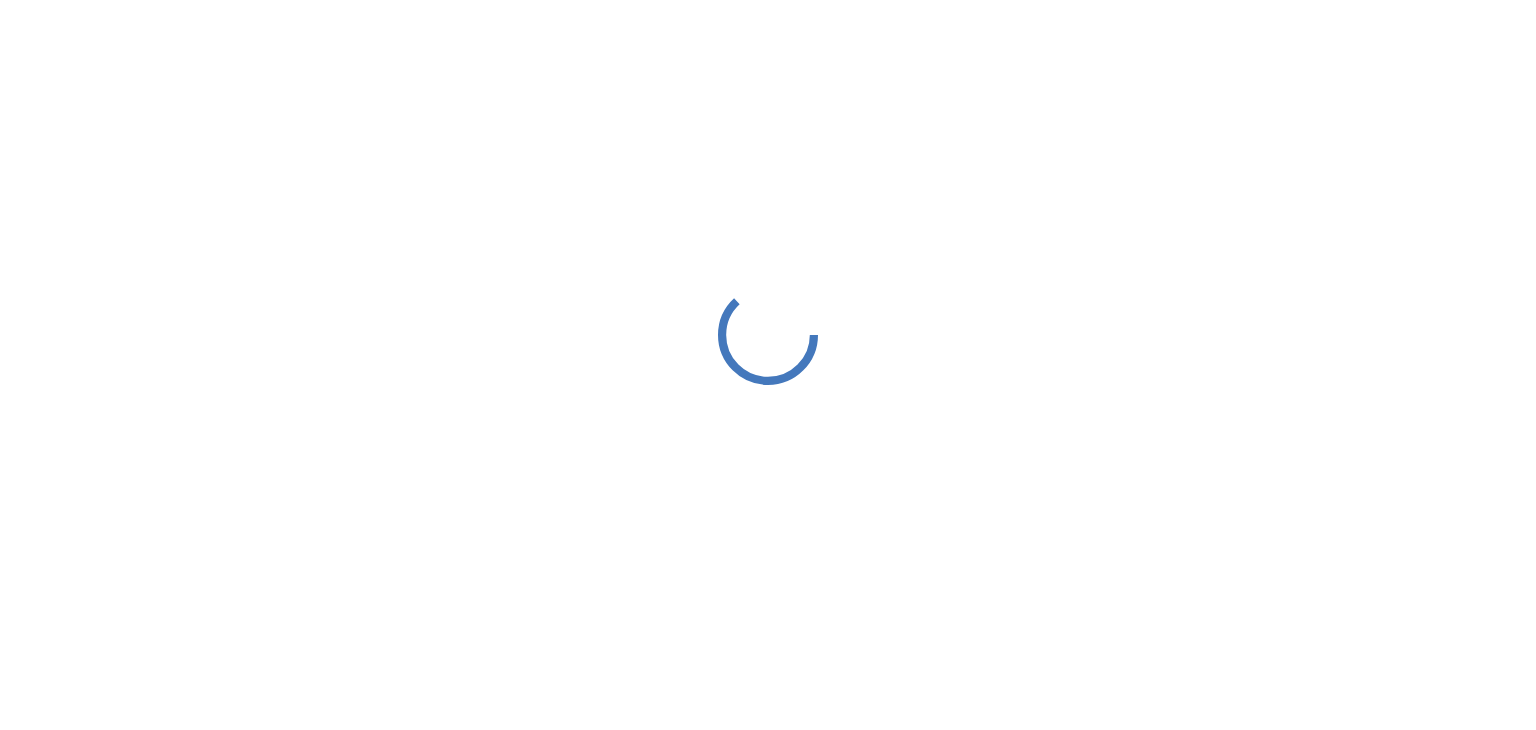 scroll, scrollTop: 0, scrollLeft: 0, axis: both 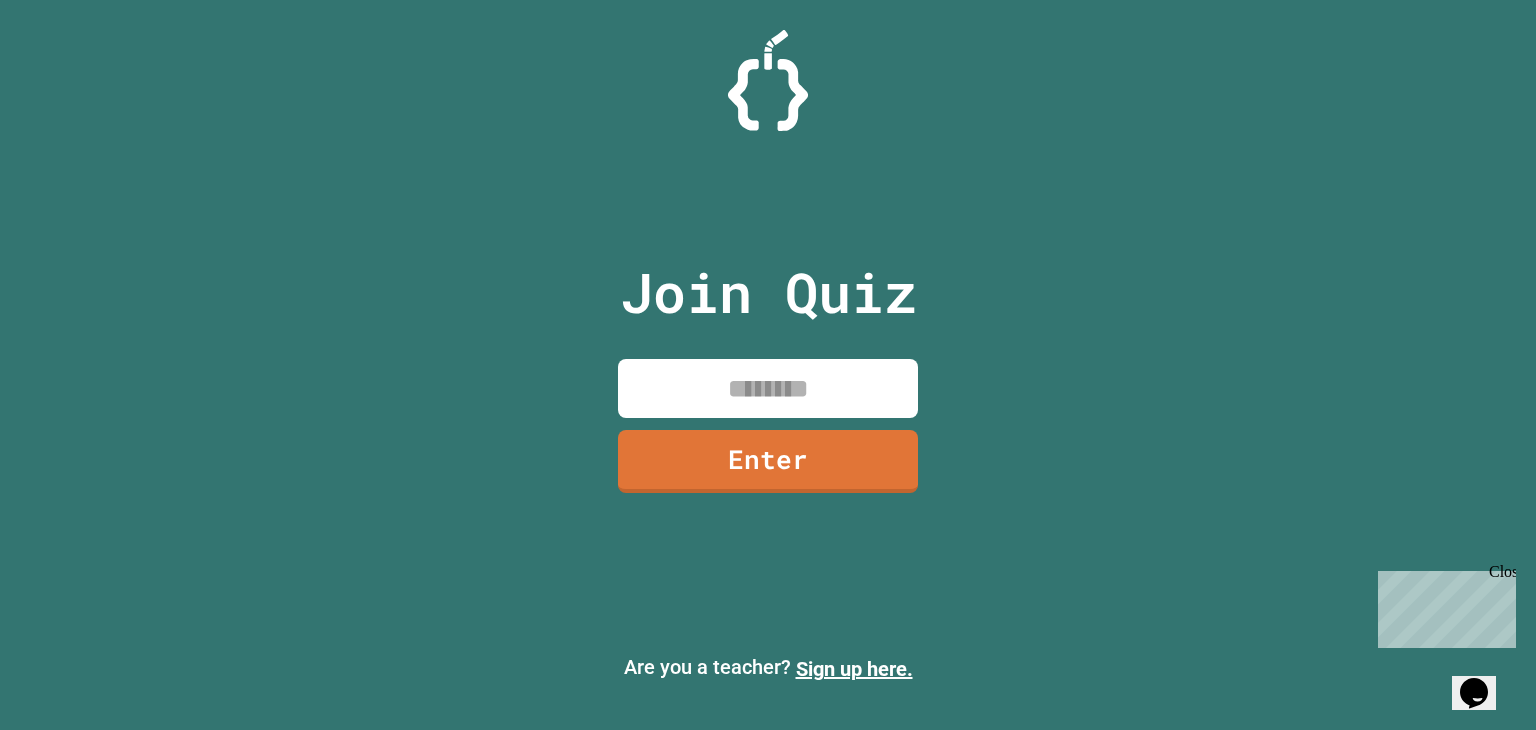 click on "Join Quiz Enter" at bounding box center (768, 365) 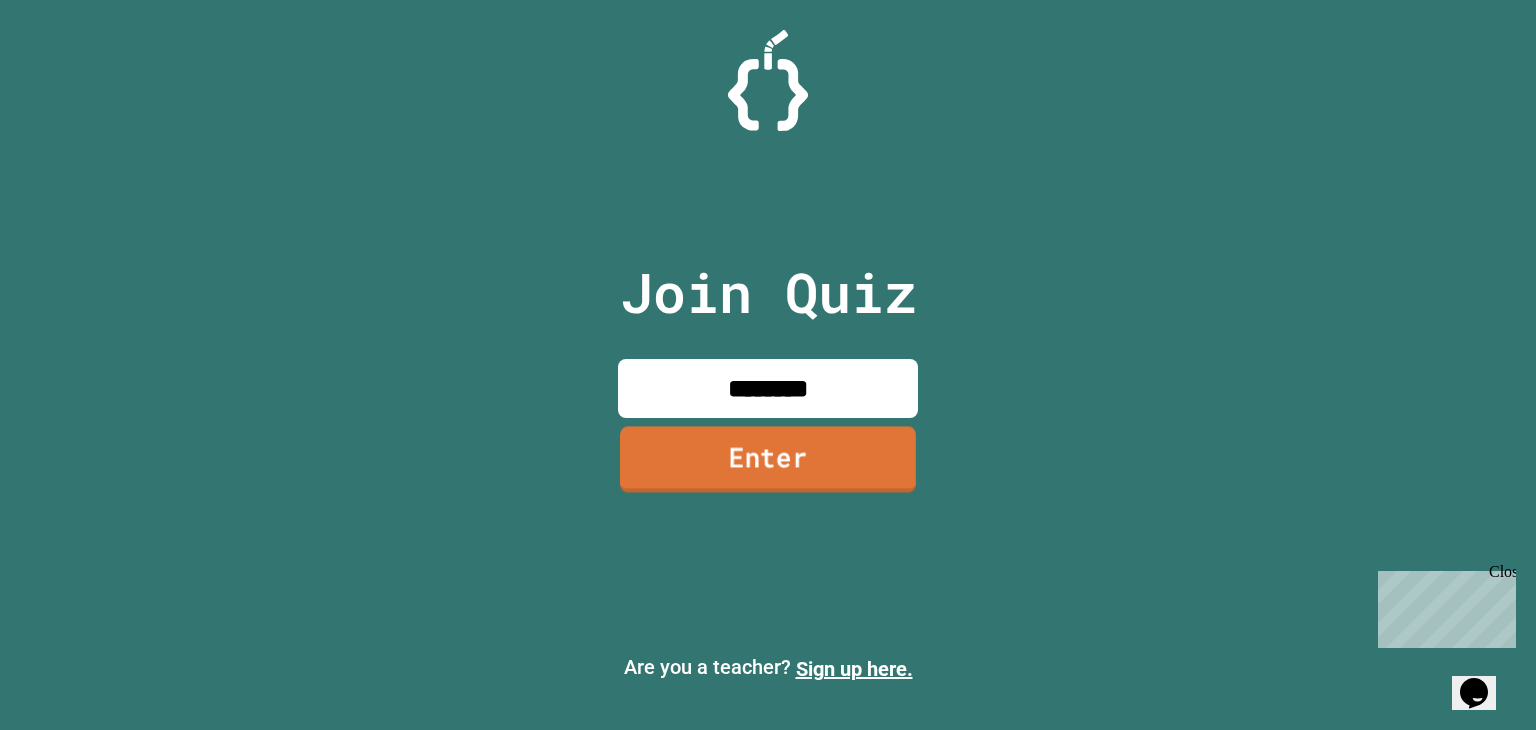 type on "********" 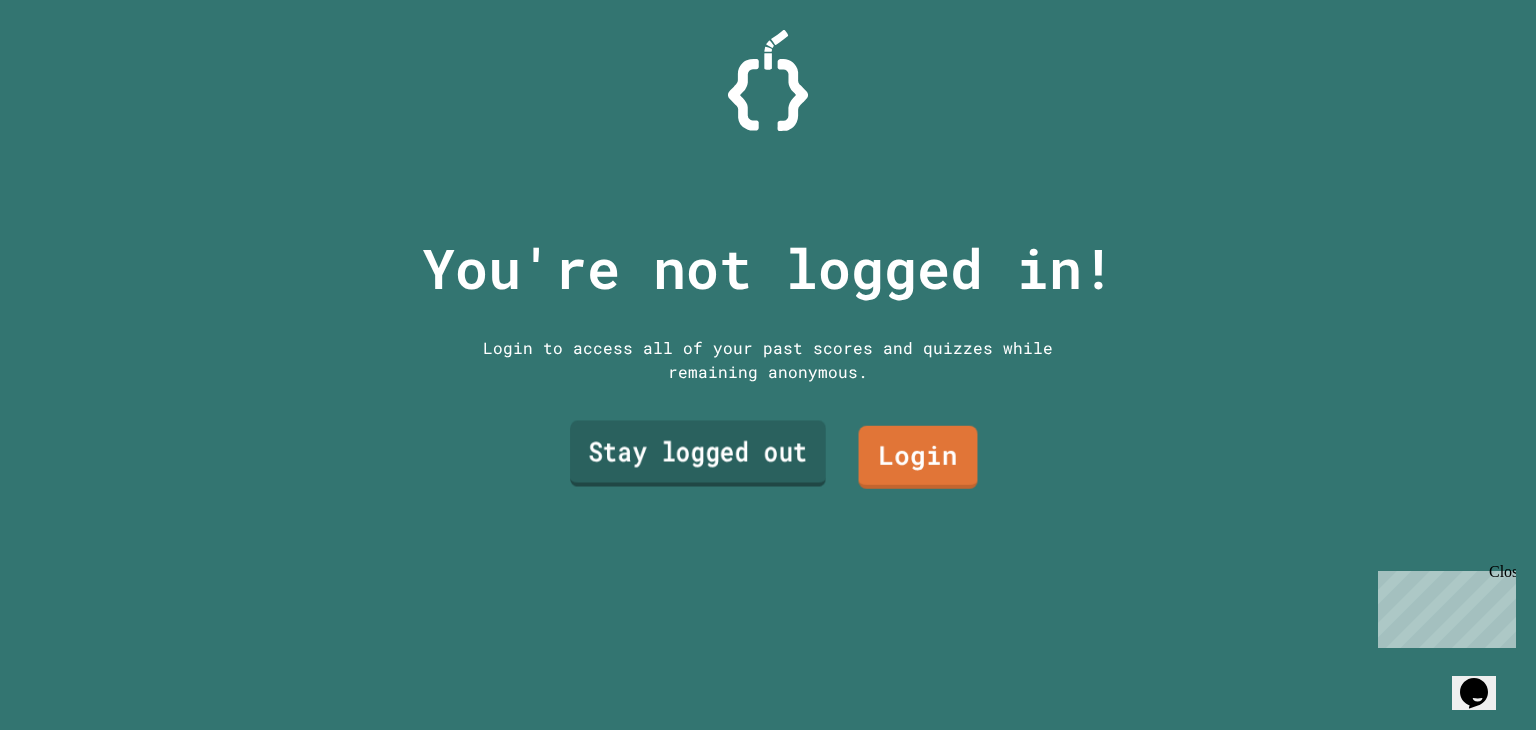 click on "Stay logged out" at bounding box center (698, 453) 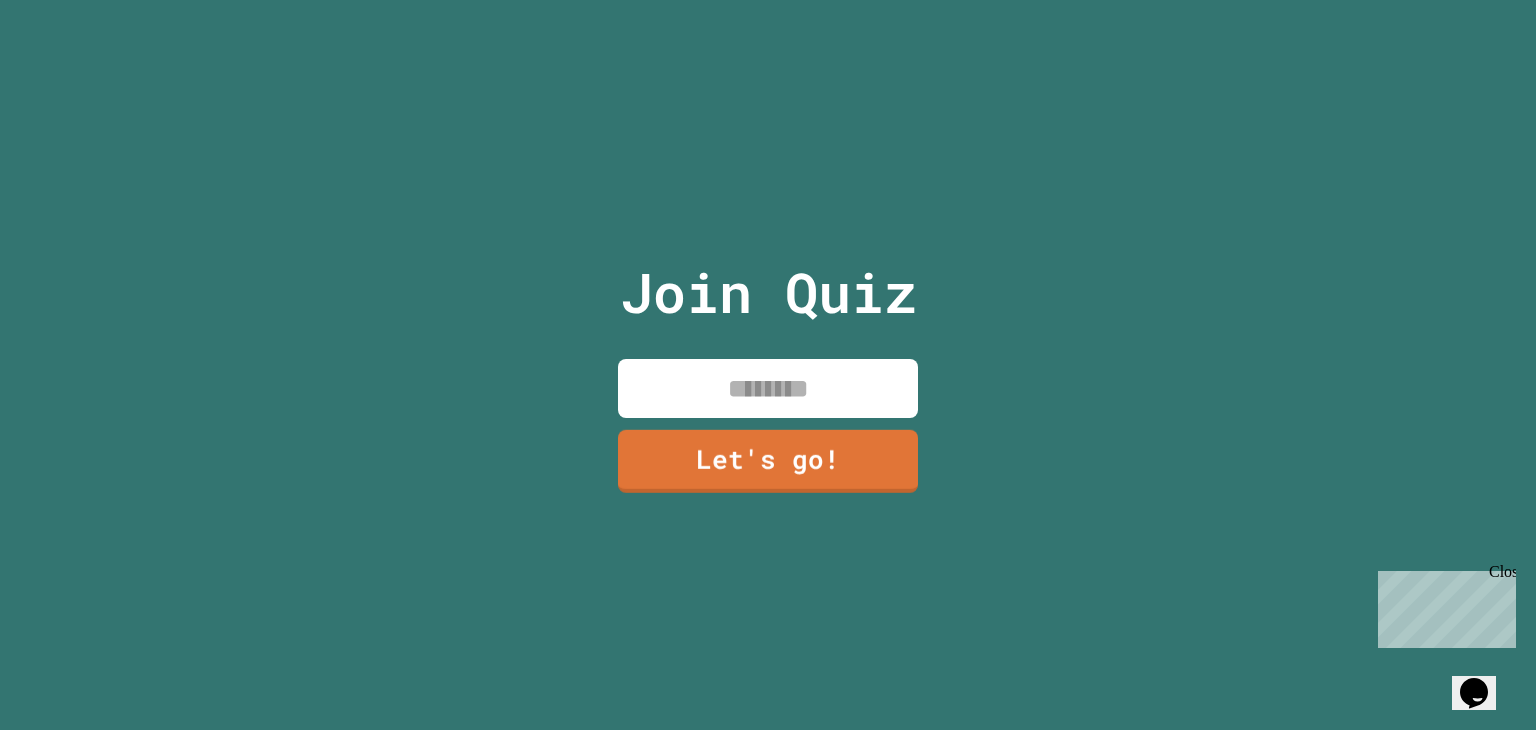 click at bounding box center [768, 388] 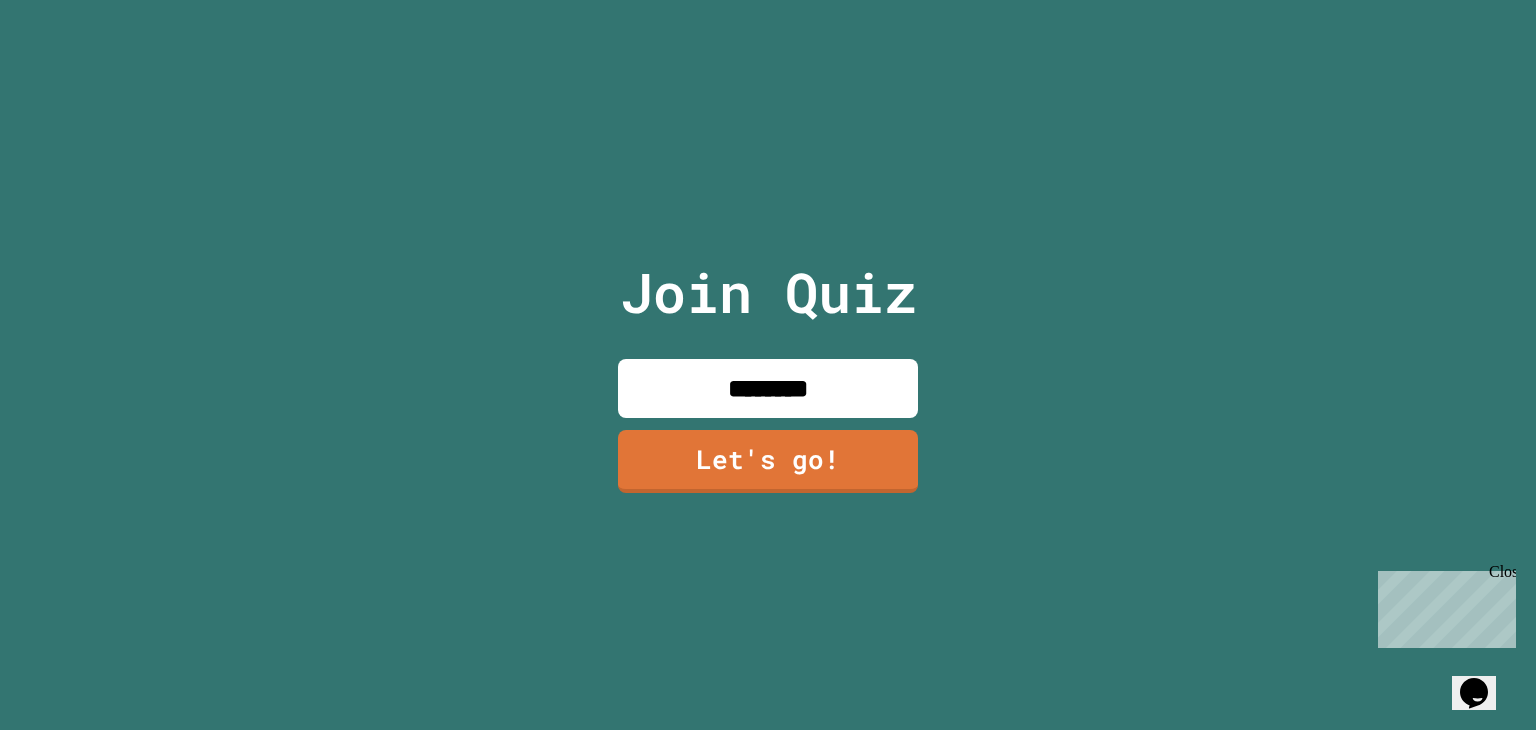 type on "********" 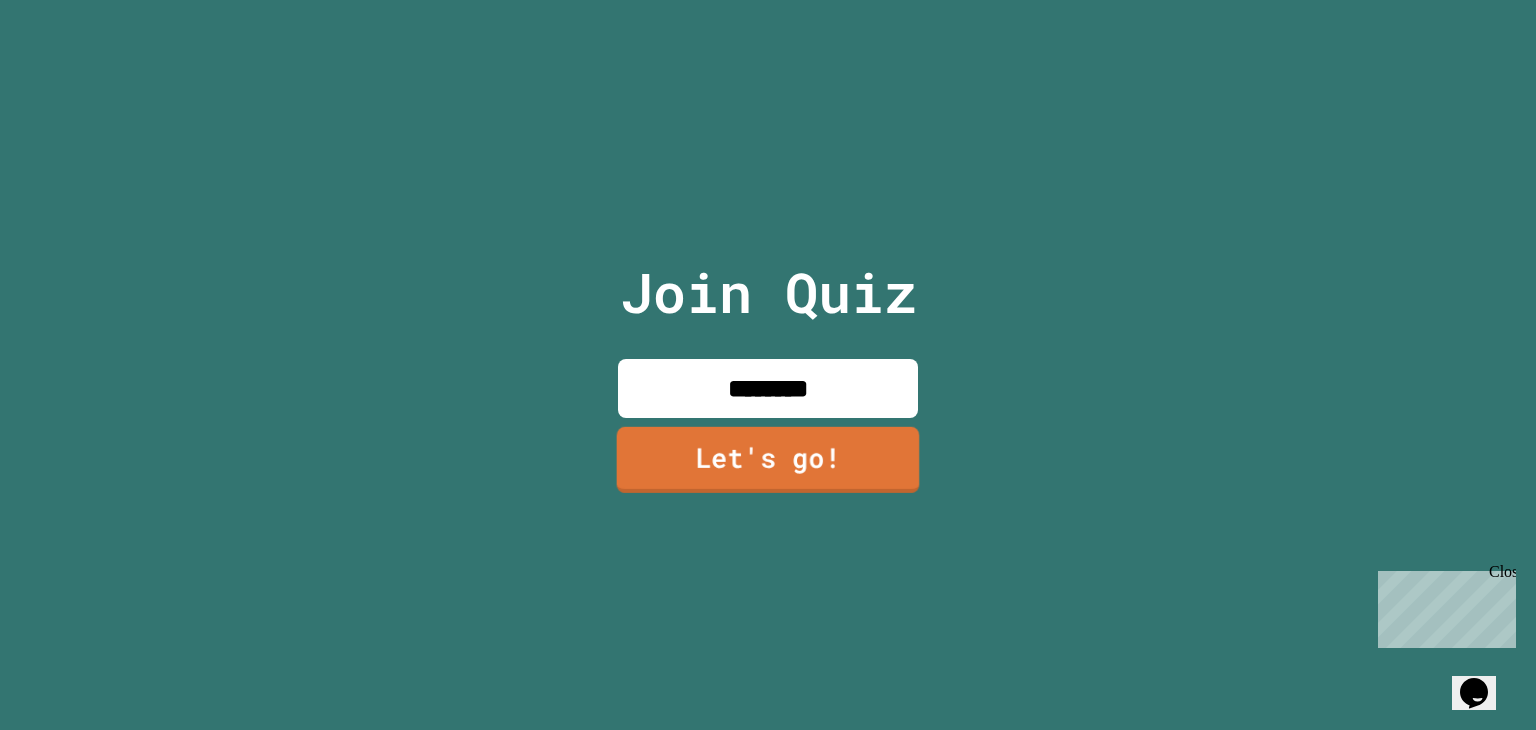 click on "Let's go!" at bounding box center (768, 460) 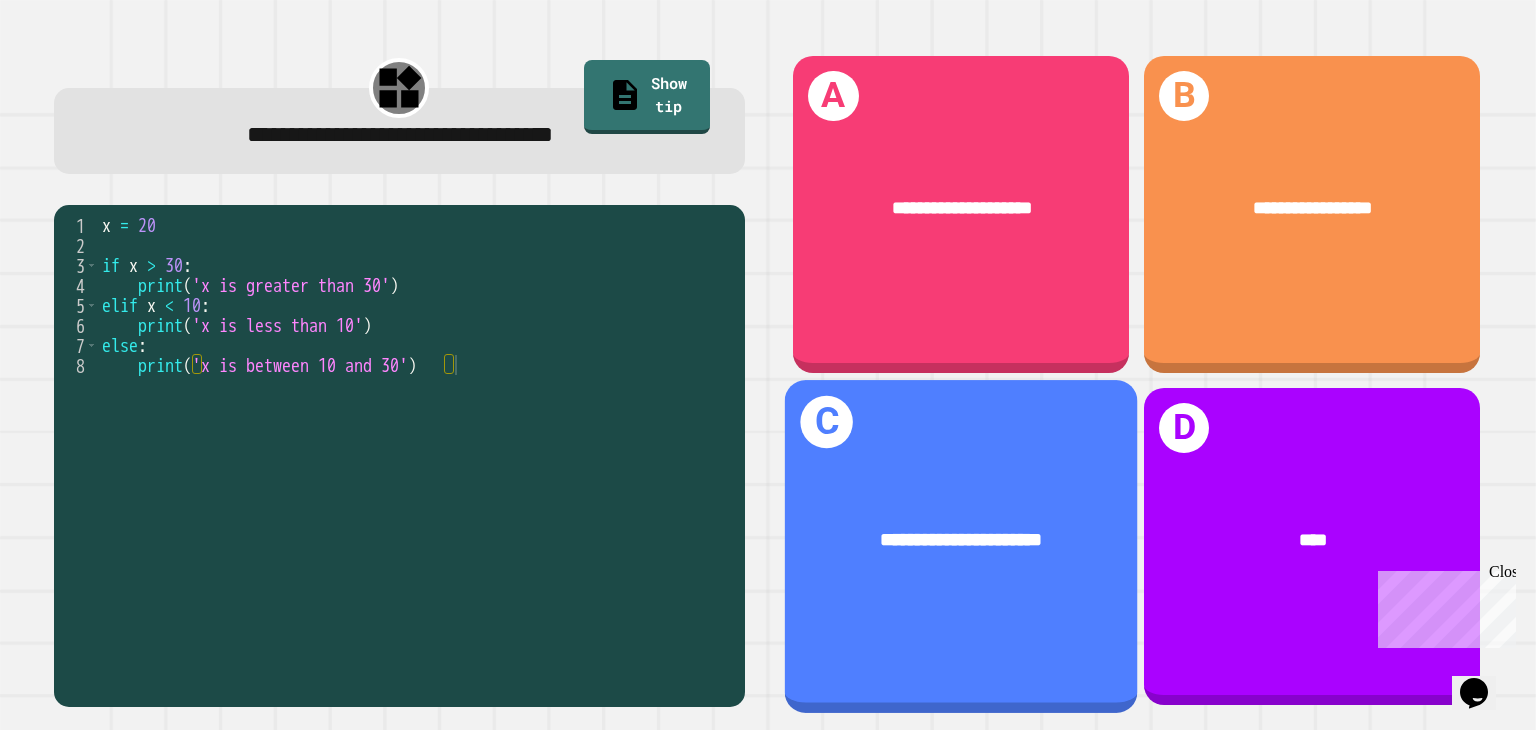click on "**********" at bounding box center [961, 546] 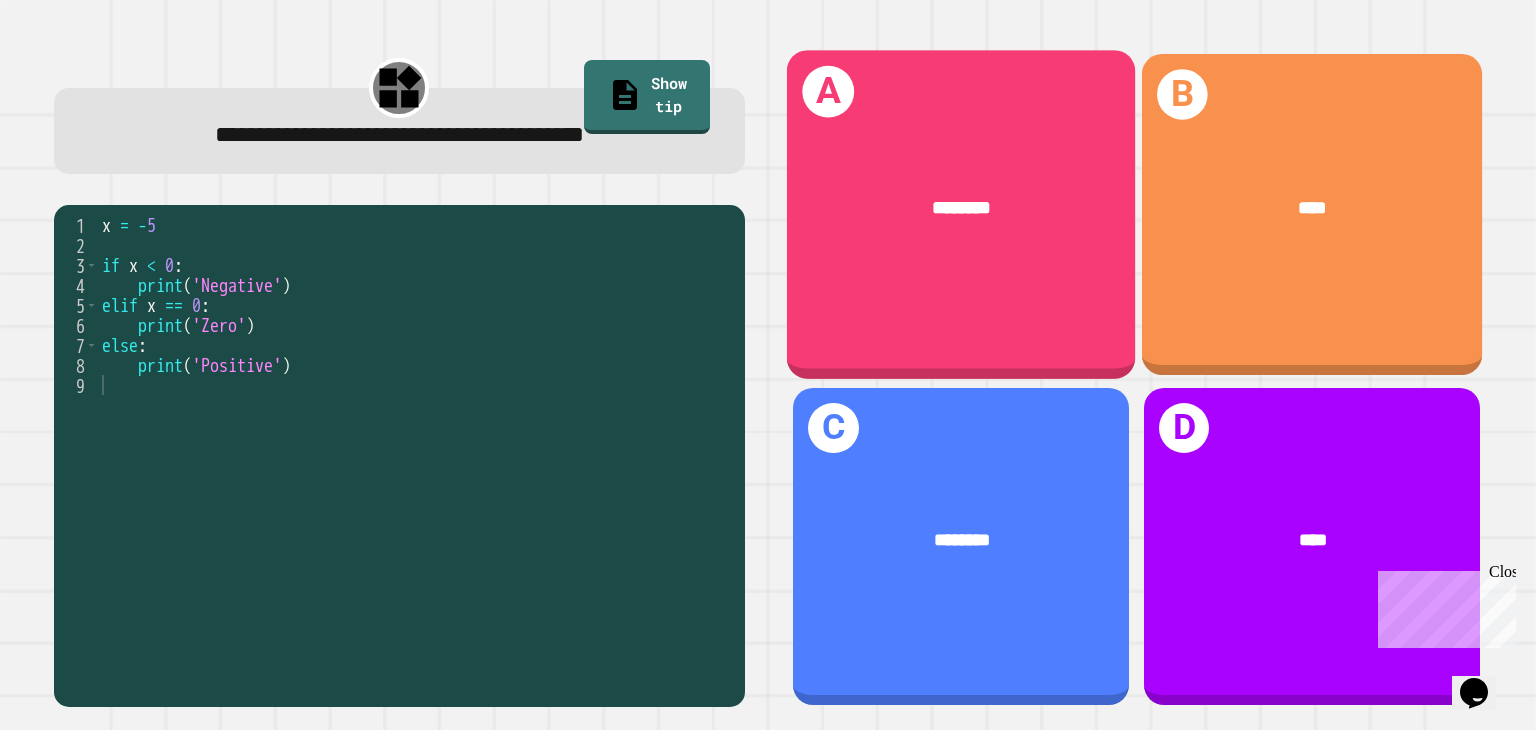 click on "********" at bounding box center (961, 209) 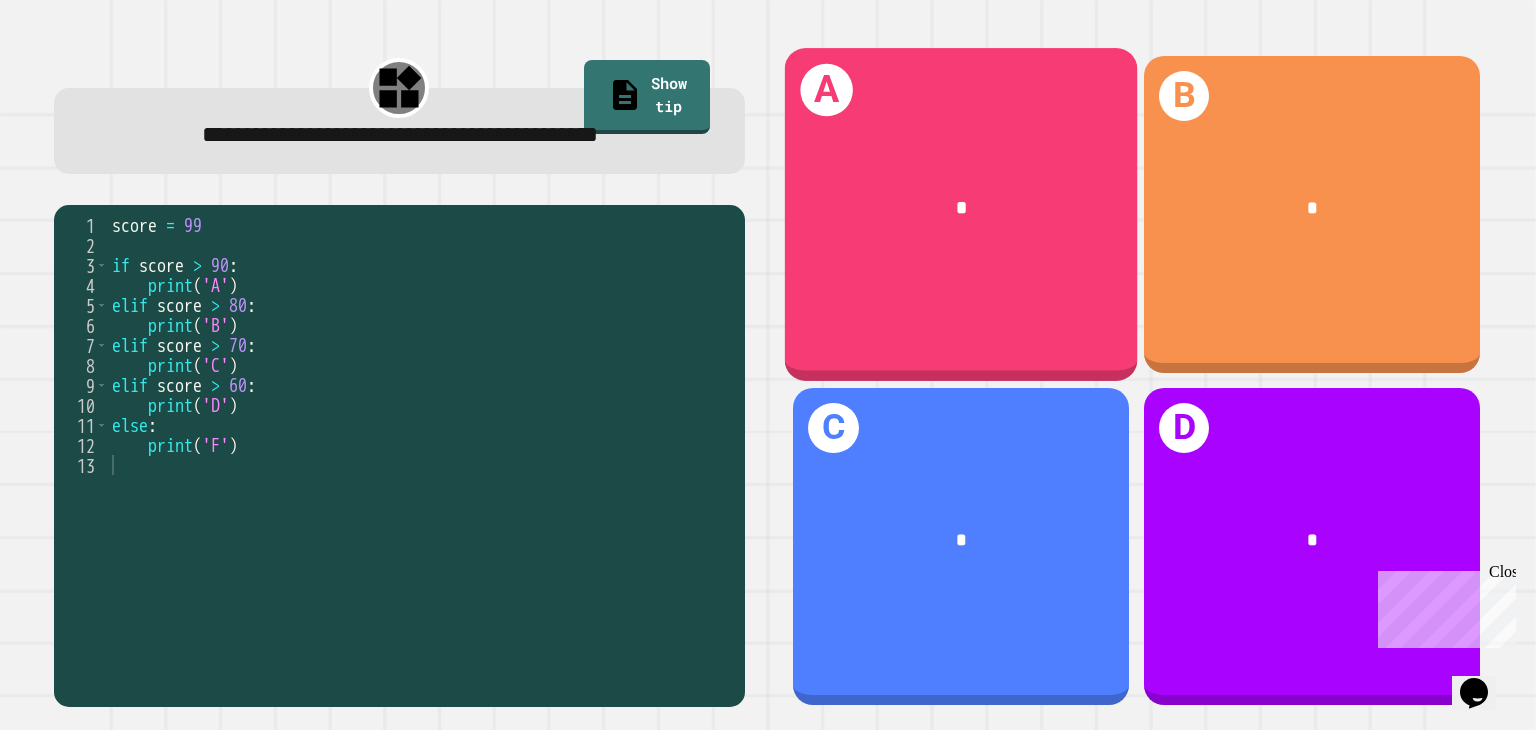 click on "*" at bounding box center [961, 209] 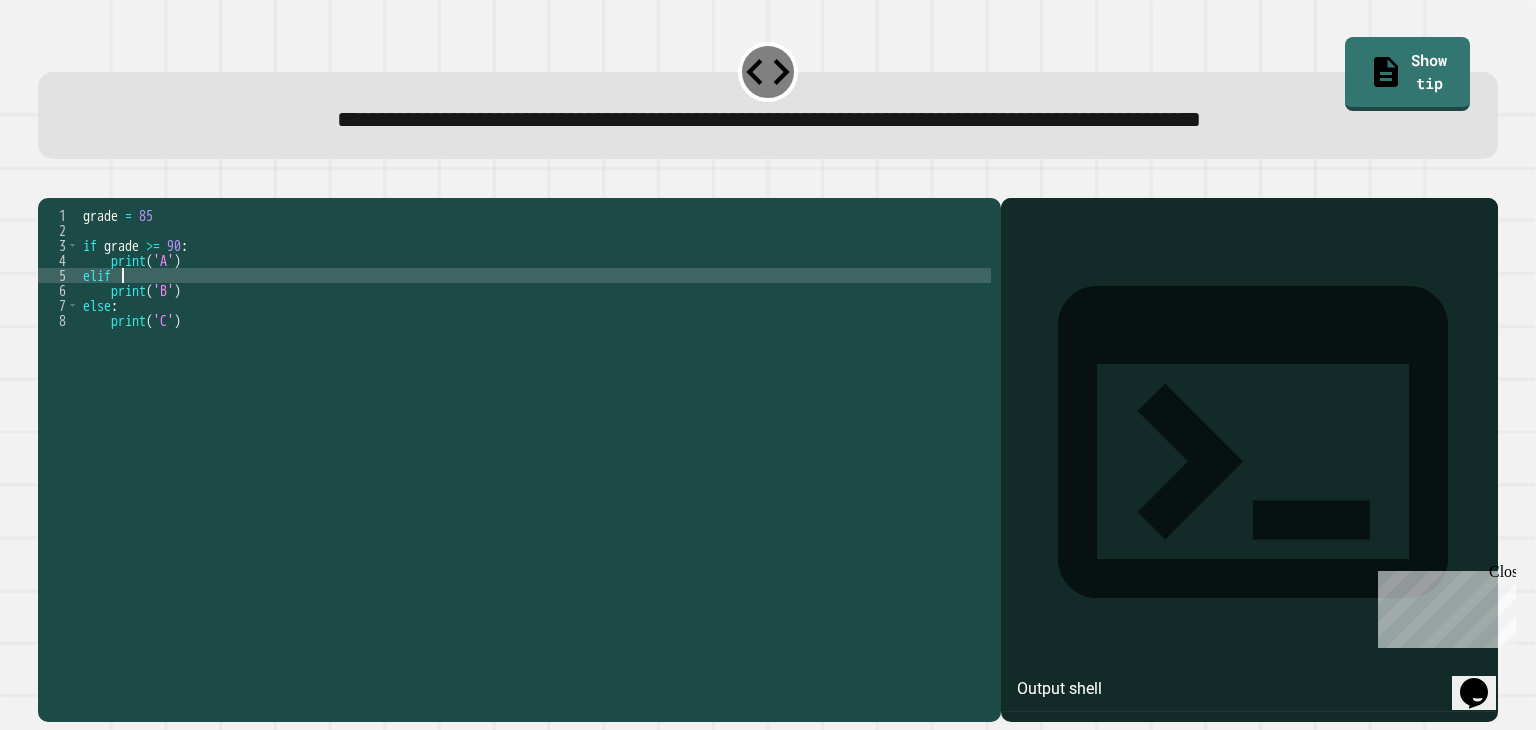 click on "grade   =   85 if   grade   >=   90 :      print ( 'A' ) elif        print ( 'B' ) else :      print ( 'C' )" at bounding box center [535, 440] 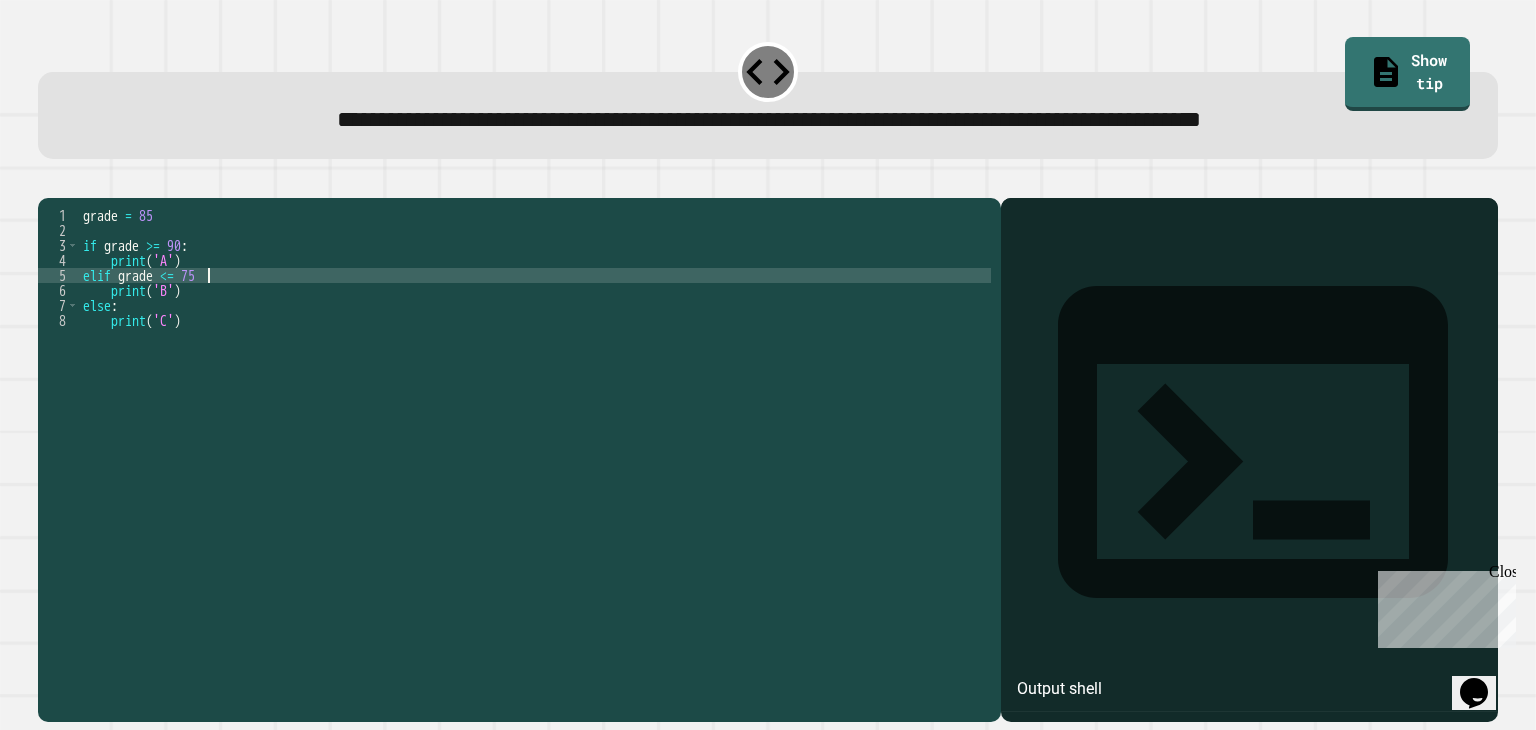 scroll, scrollTop: 0, scrollLeft: 8, axis: horizontal 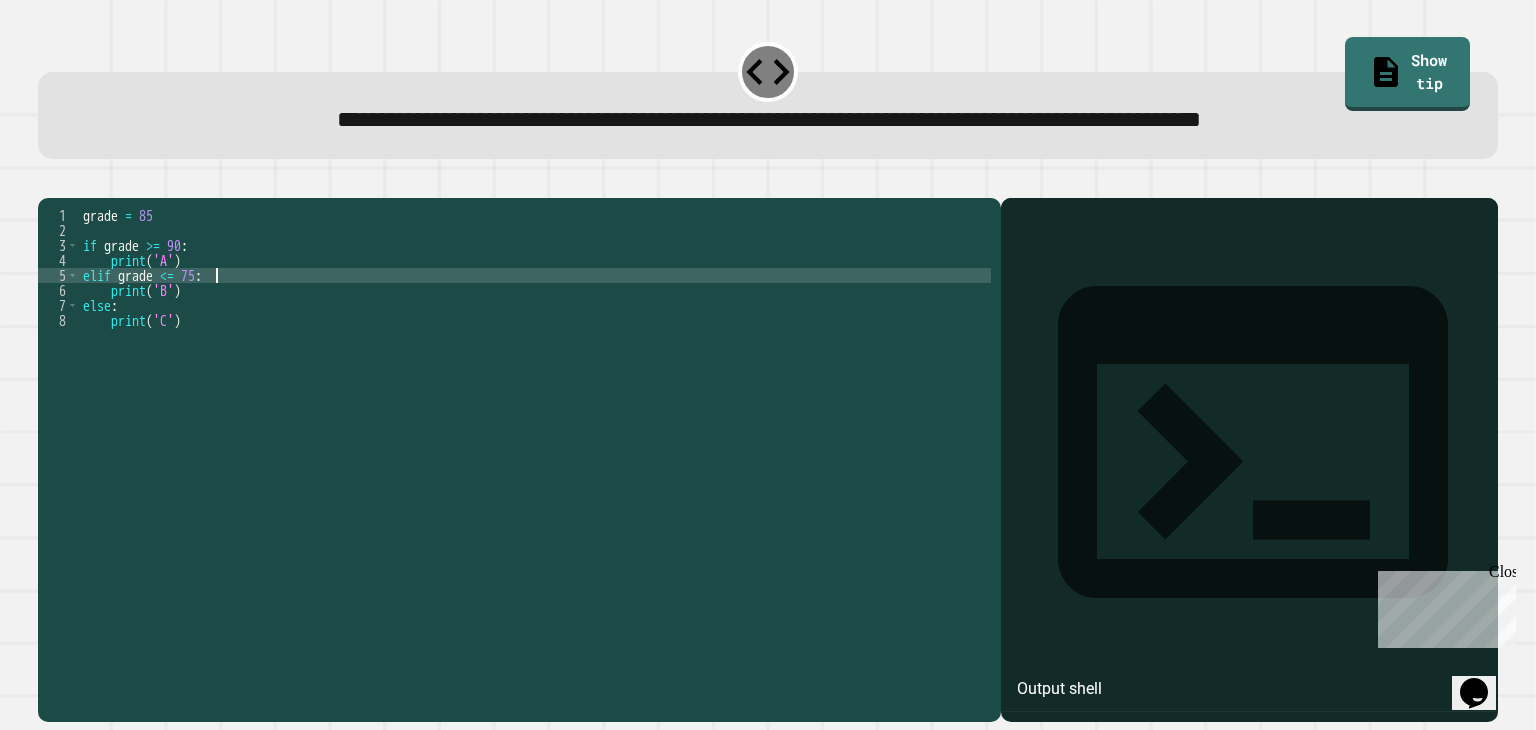 click at bounding box center [48, 182] 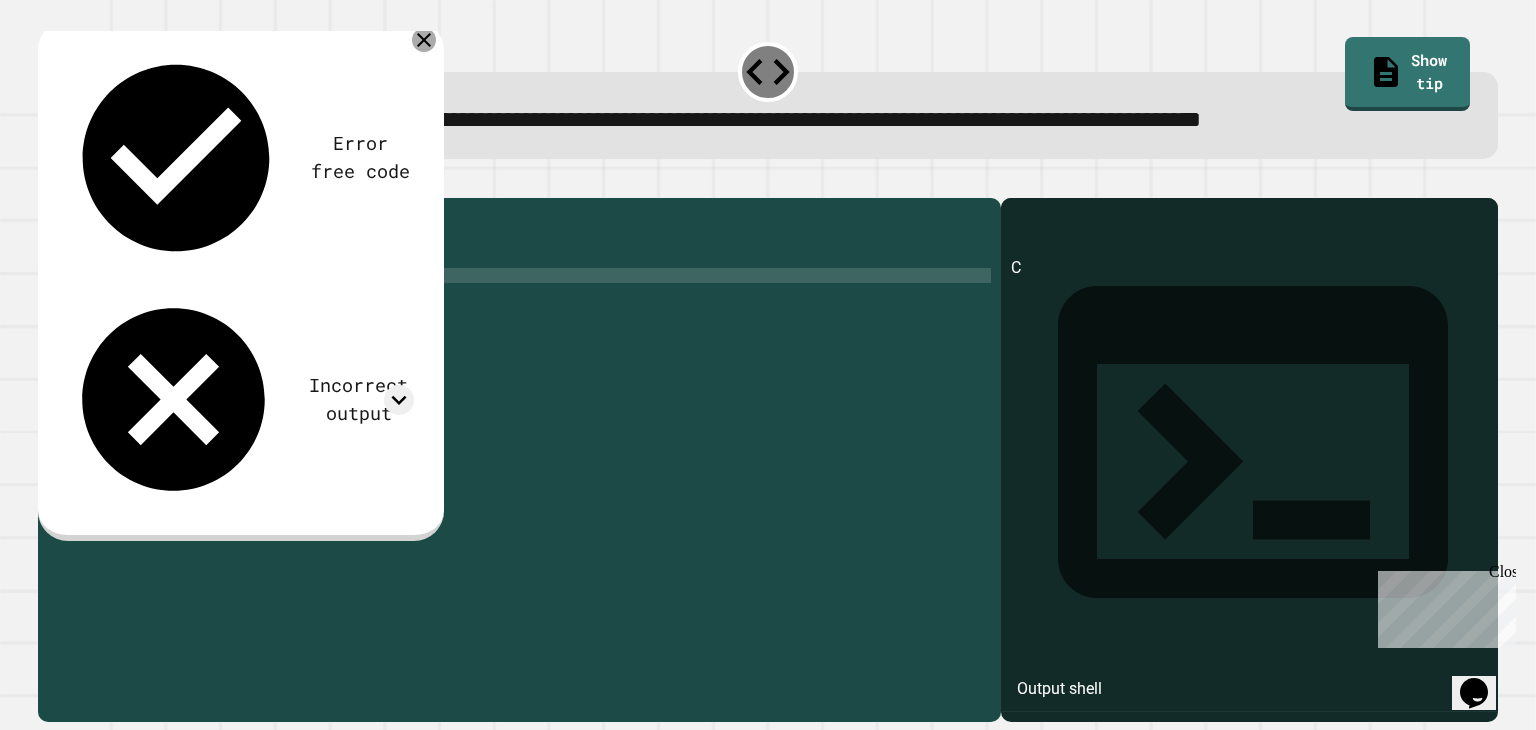 click 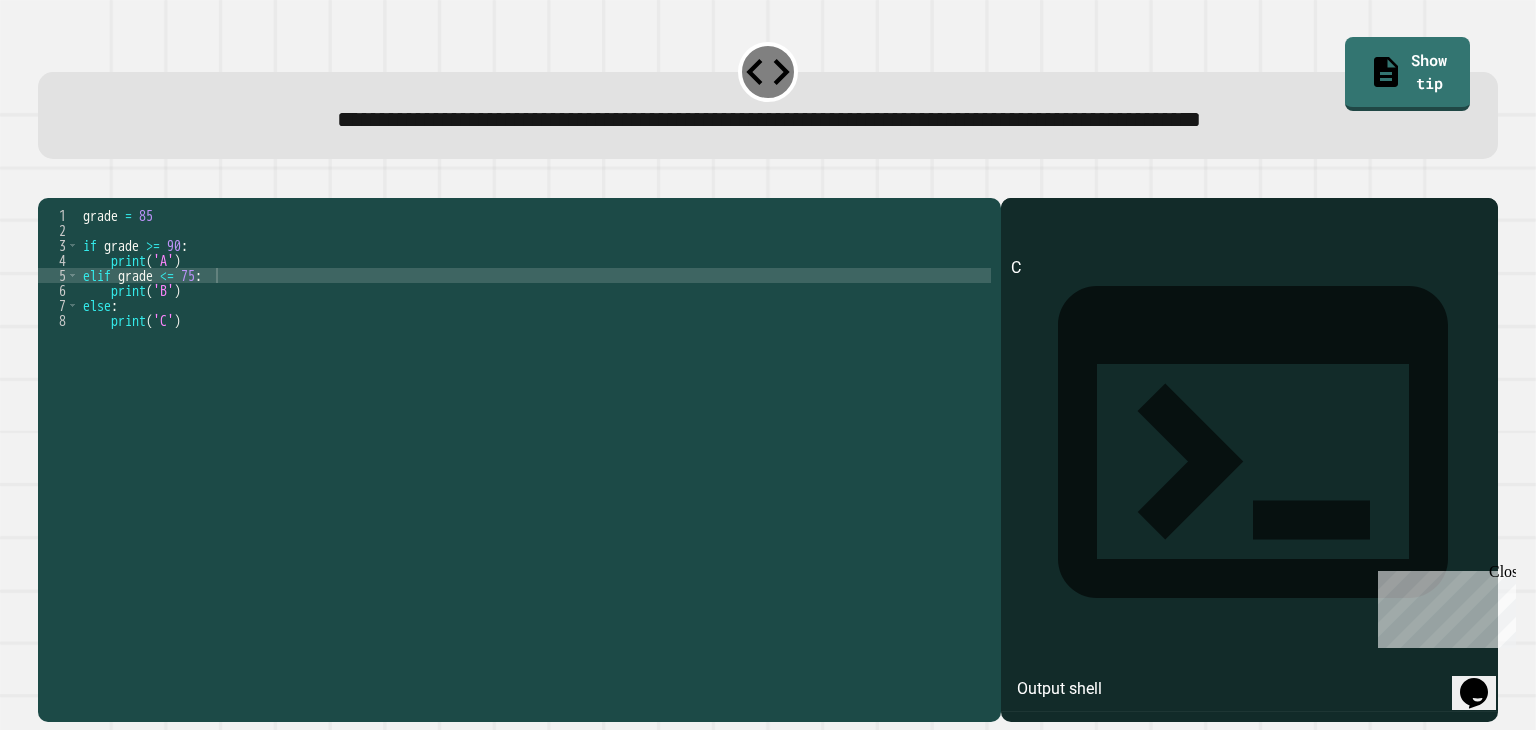click on "grade   =   85 if   grade   >=   90 :      print ( 'A' ) elif   grade   <=   75 :      print ( 'B' ) else :      print ( 'C' )" at bounding box center (535, 440) 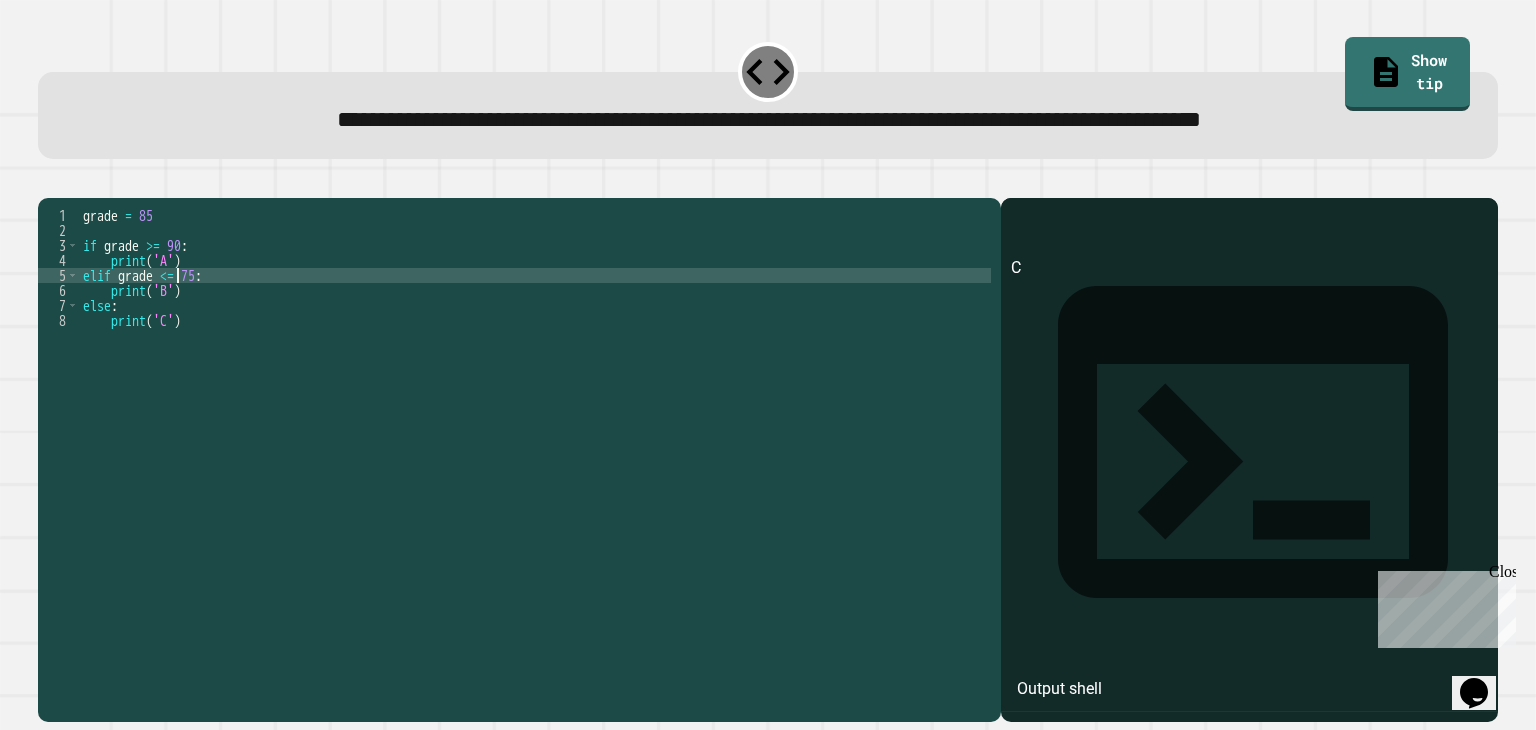 scroll, scrollTop: 0, scrollLeft: 7, axis: horizontal 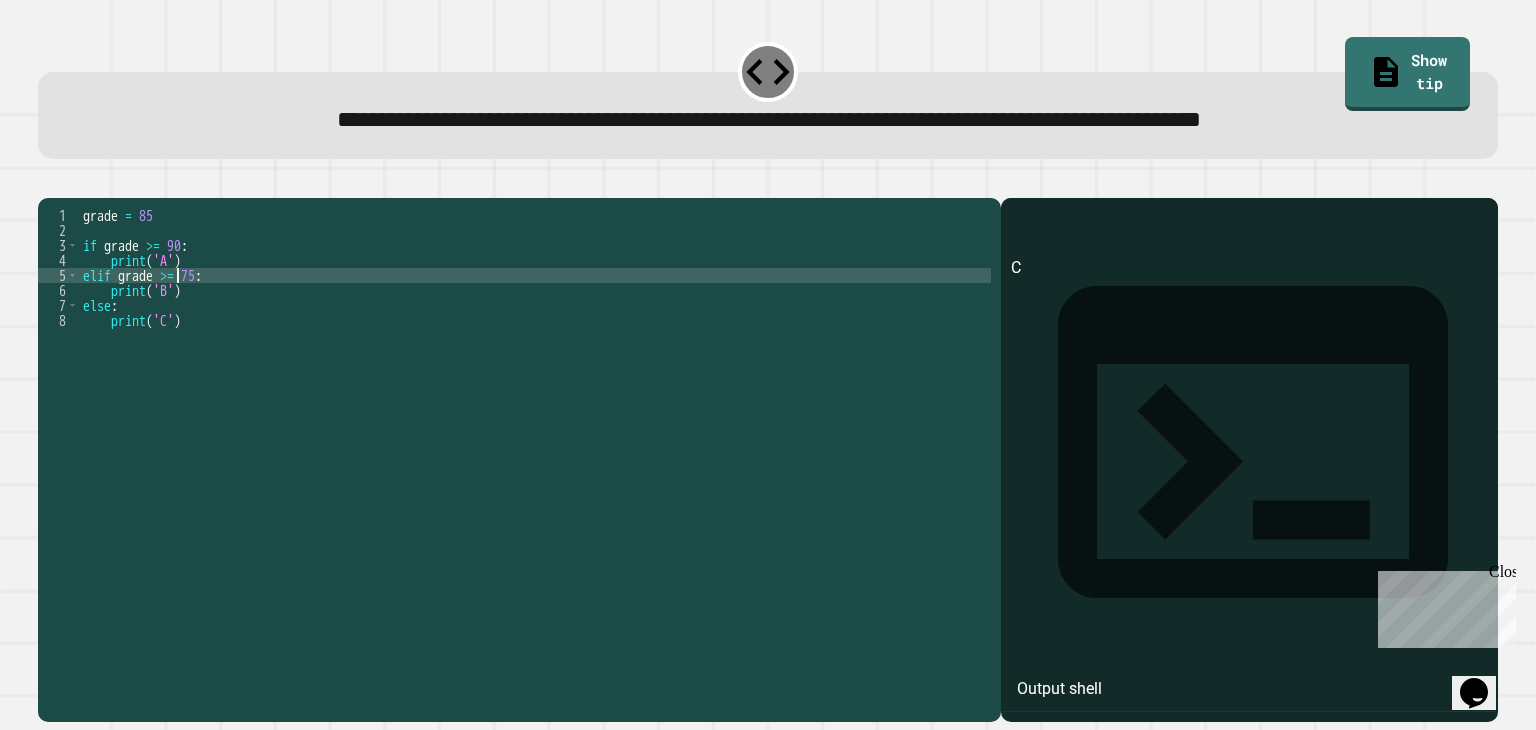 type on "**********" 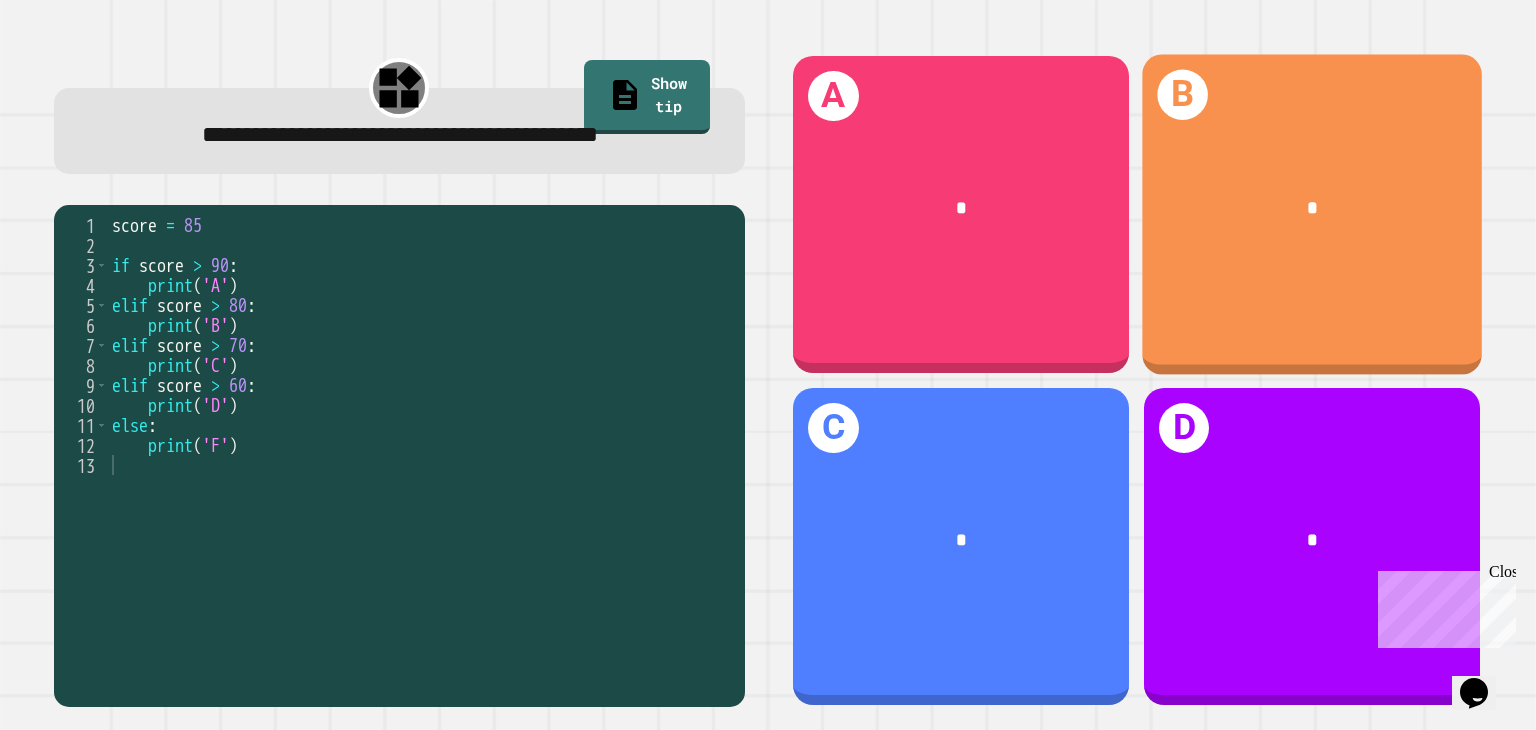click on "*" at bounding box center (1312, 209) 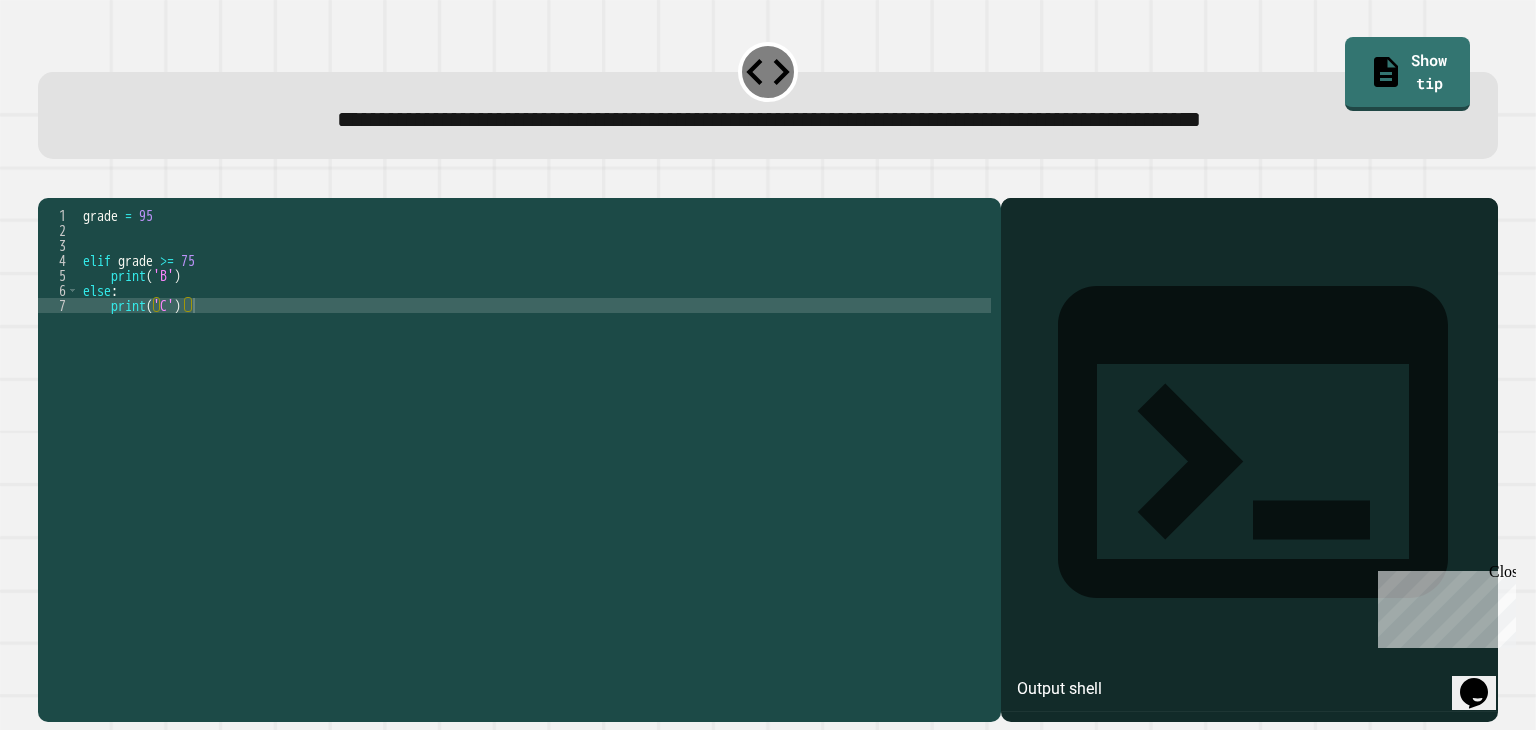 click on "grade   =   95 elif   grade   >=   75      print ( 'B' ) else :      print ( 'C' )" at bounding box center [535, 440] 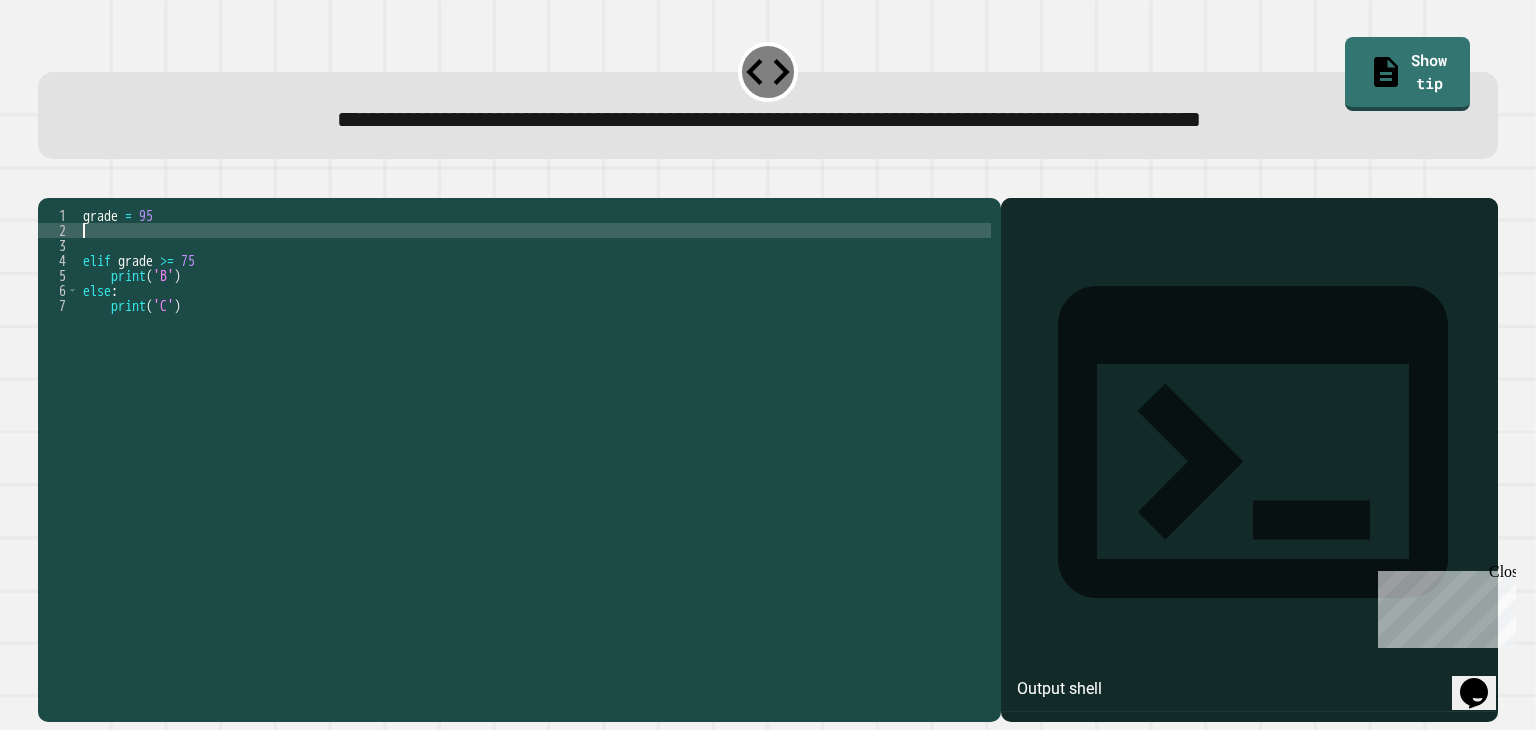 click on "grade   =   95 elif   grade   >=   75      print ( 'B' ) else :      print ( 'C' )" at bounding box center [535, 440] 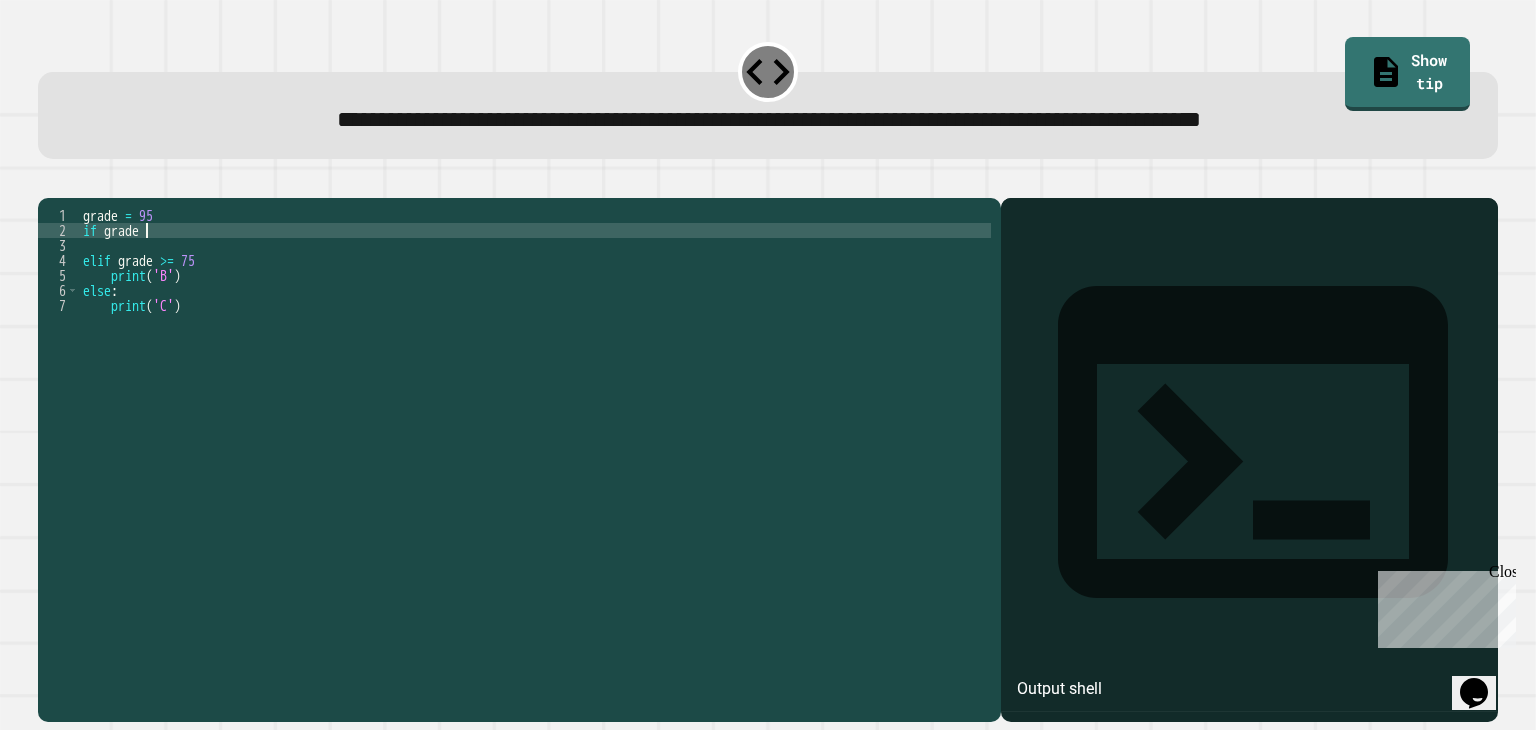 scroll, scrollTop: 0, scrollLeft: 4, axis: horizontal 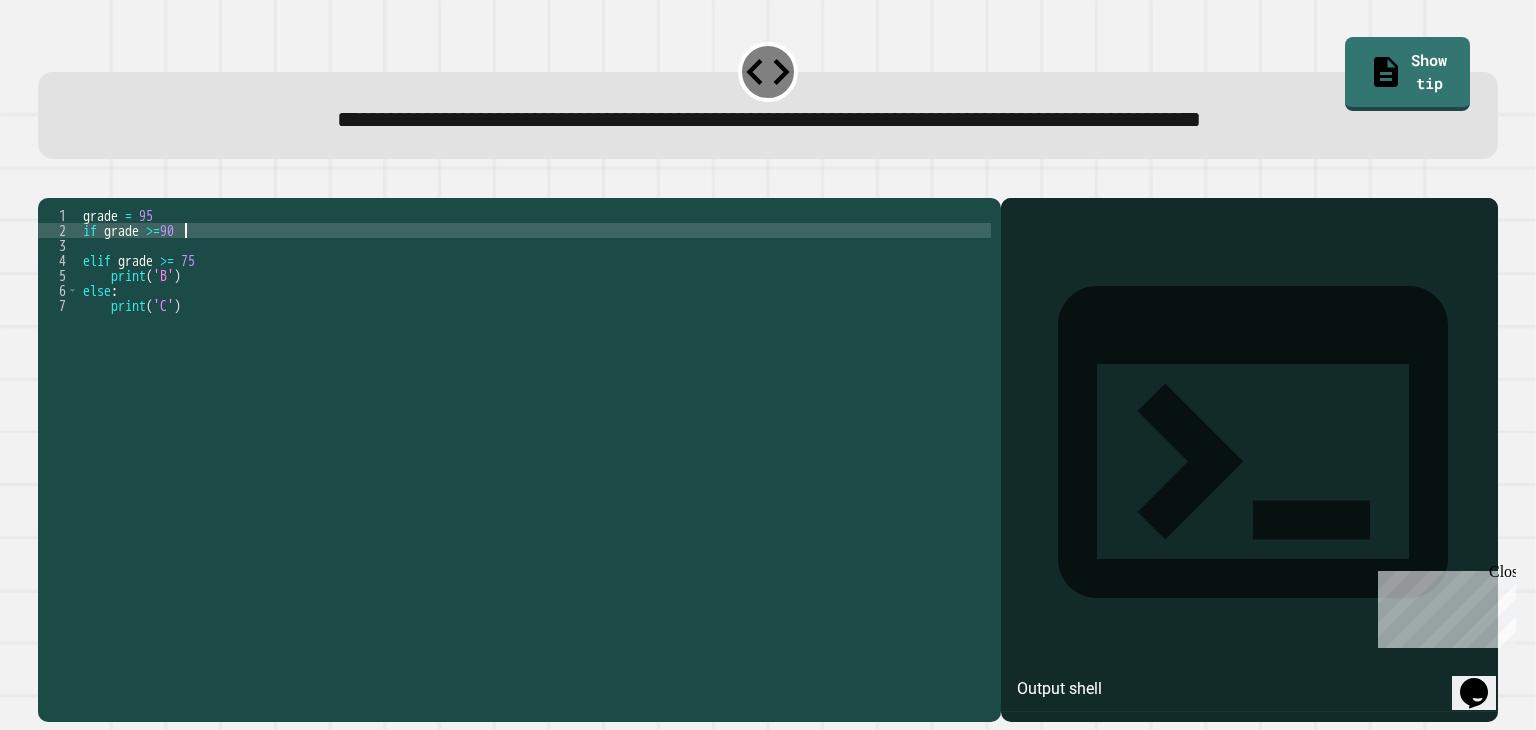 type on "**********" 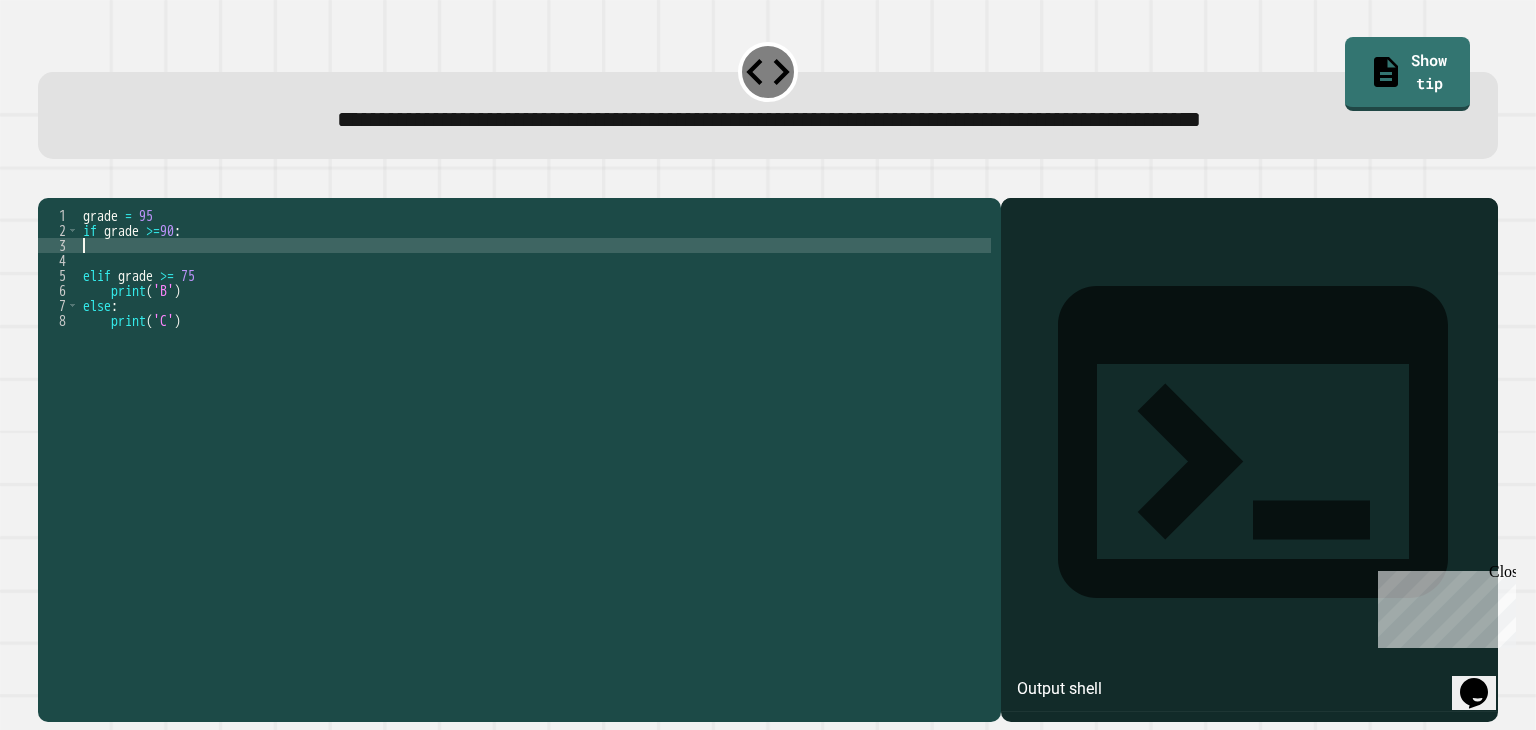 scroll, scrollTop: 0, scrollLeft: 0, axis: both 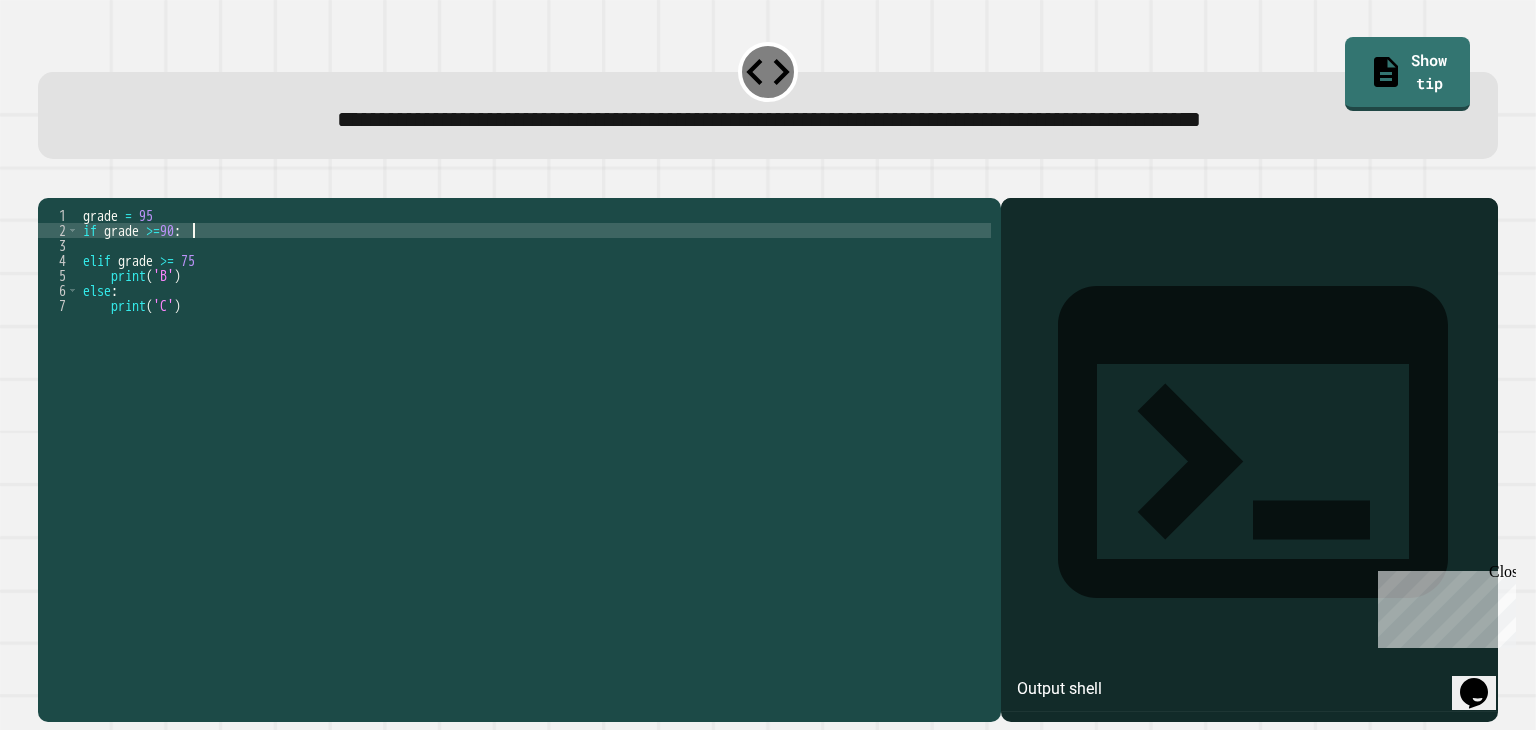 click on "grade   =   95 if   grade   >= 90 : elif   grade   >=   75      print ( 'B' ) else :      print ( 'C' )" at bounding box center [535, 440] 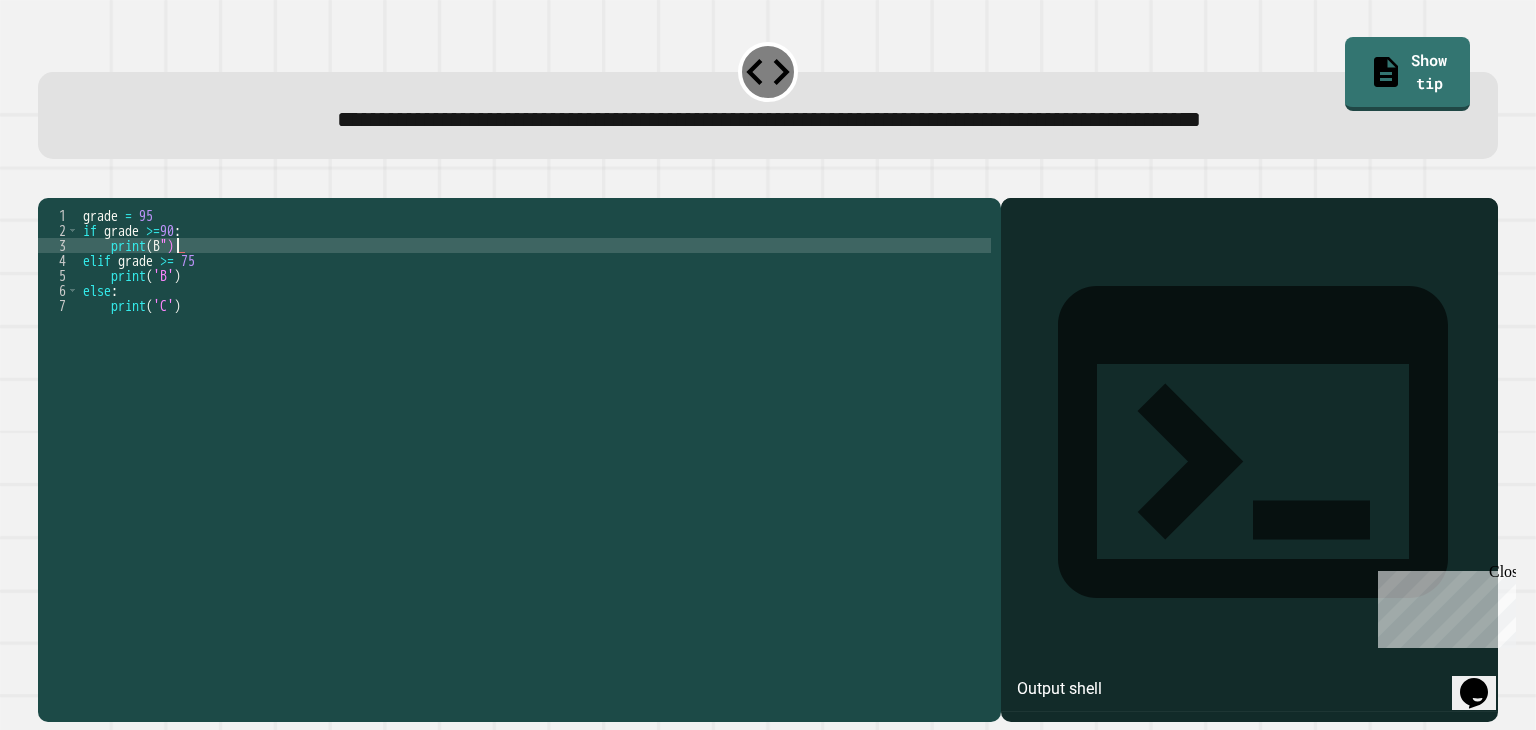 scroll, scrollTop: 0, scrollLeft: 5, axis: horizontal 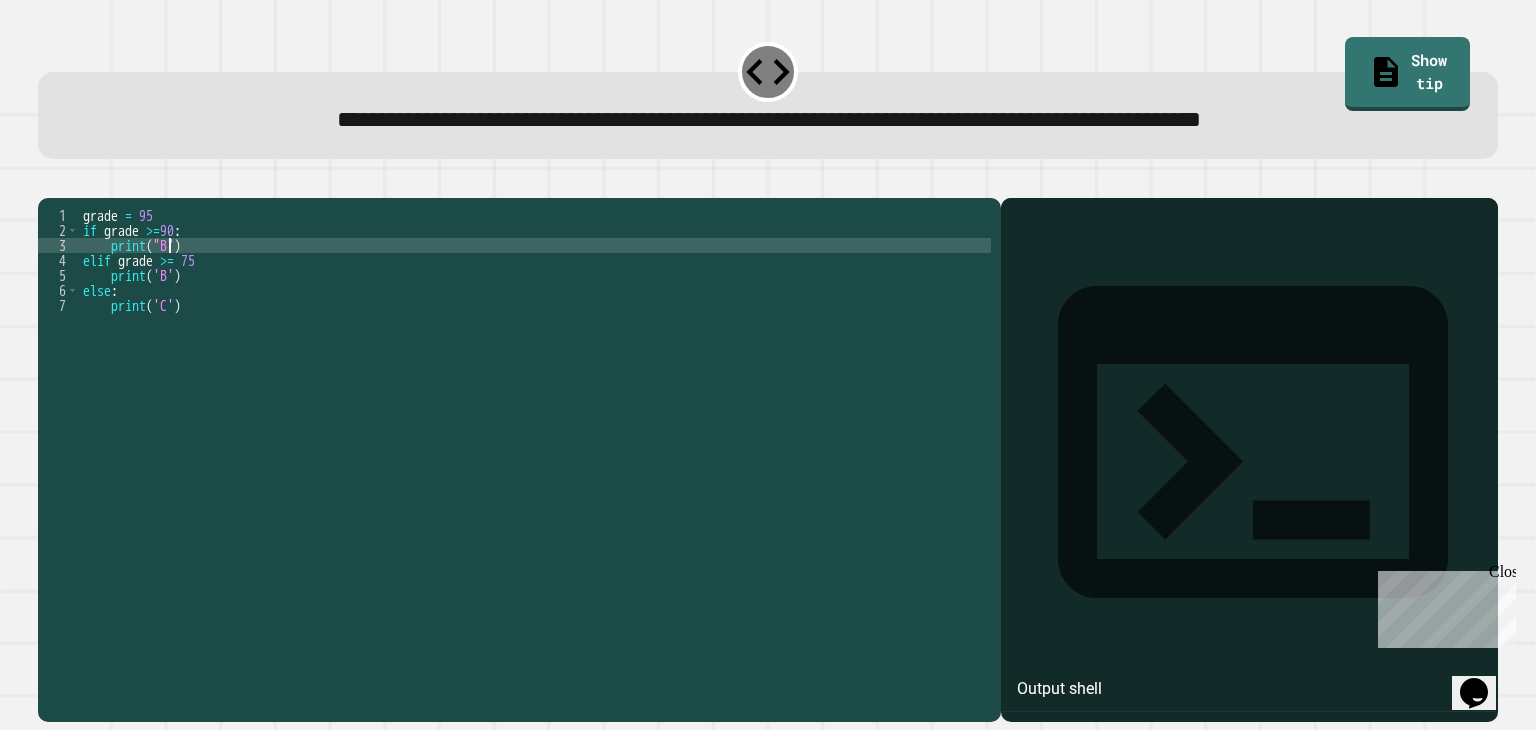click at bounding box center (48, 182) 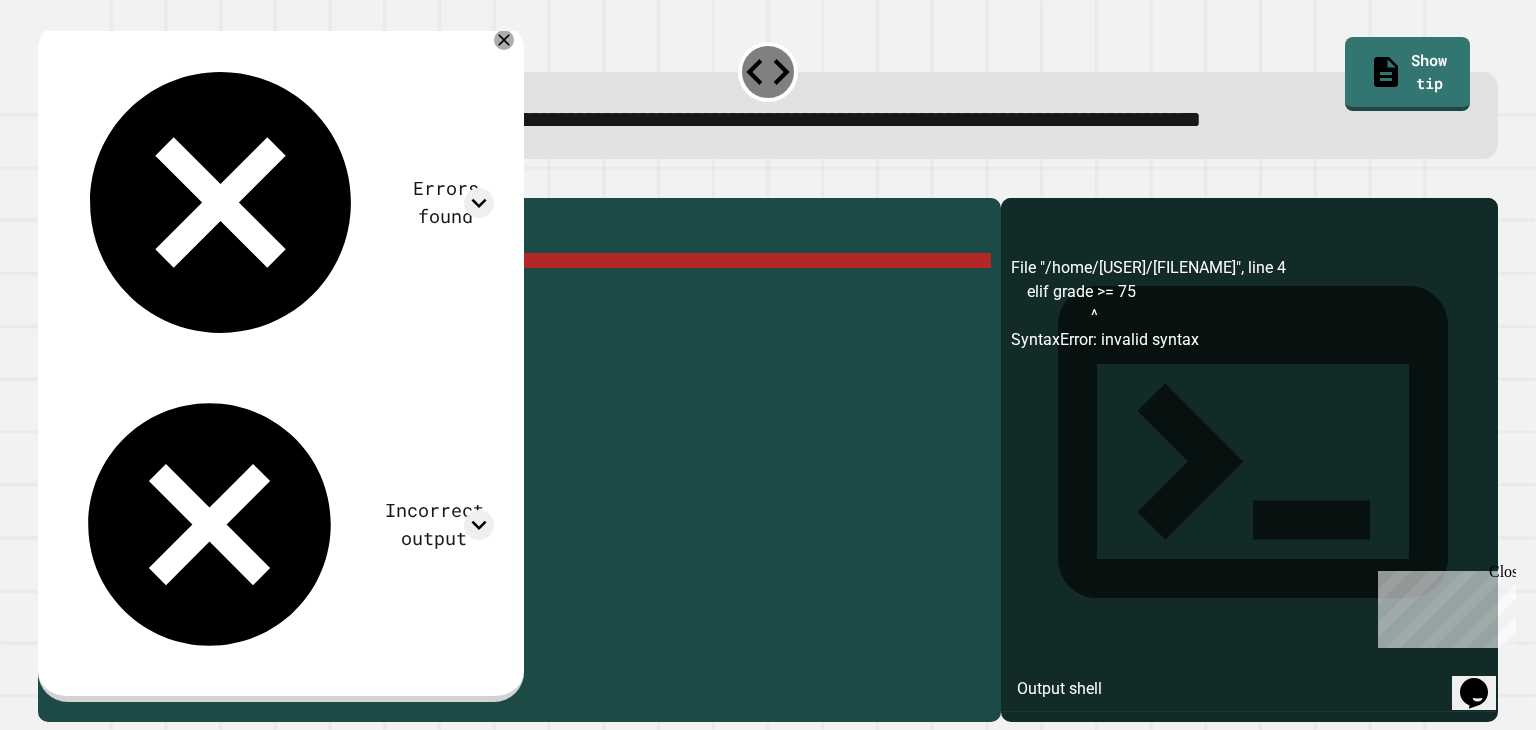 click on "grade   =   95 if   grade   >= 90 :      print ( "B" ) elif   grade   >=   75      print ( 'B' ) else :      print ( 'C' )" at bounding box center [535, 440] 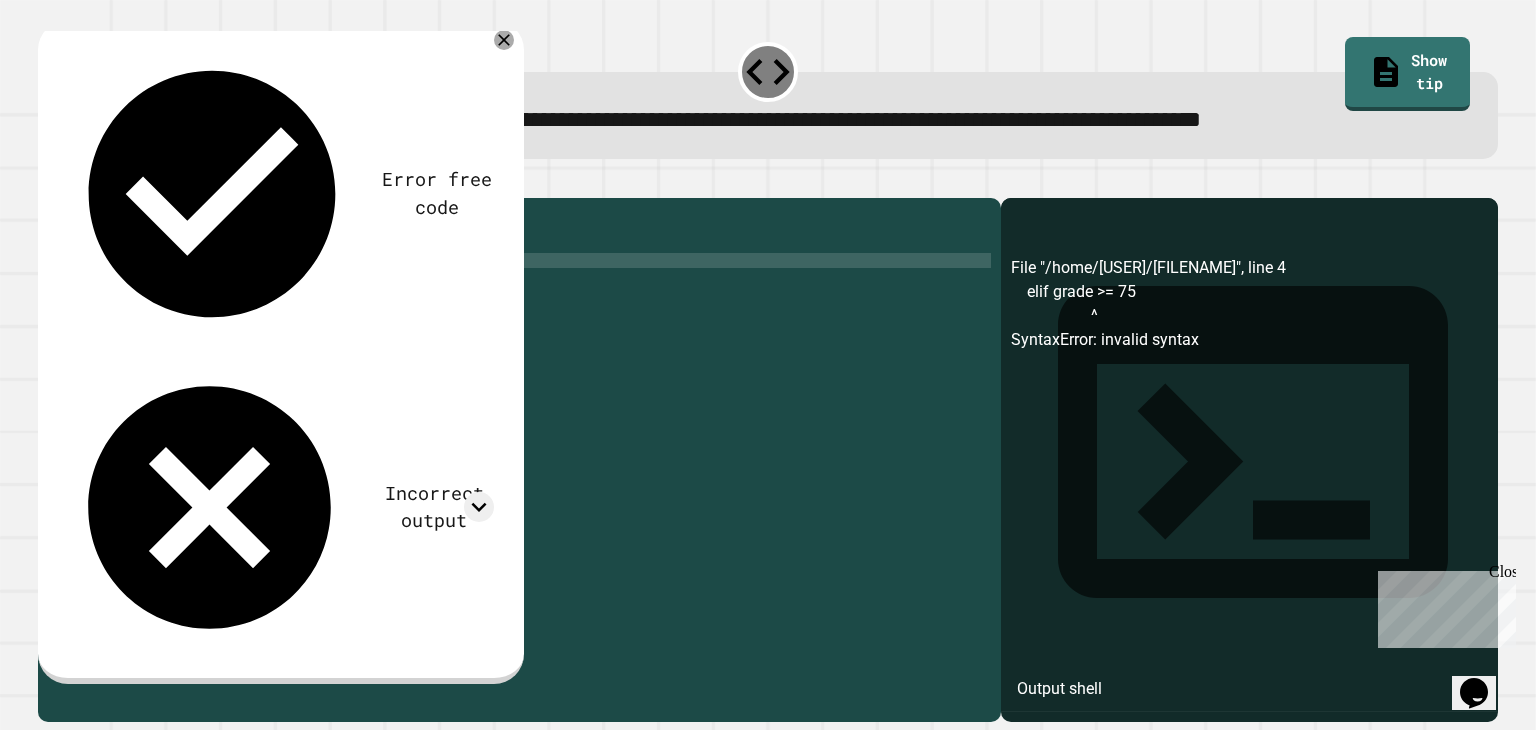 click at bounding box center [767, 186] 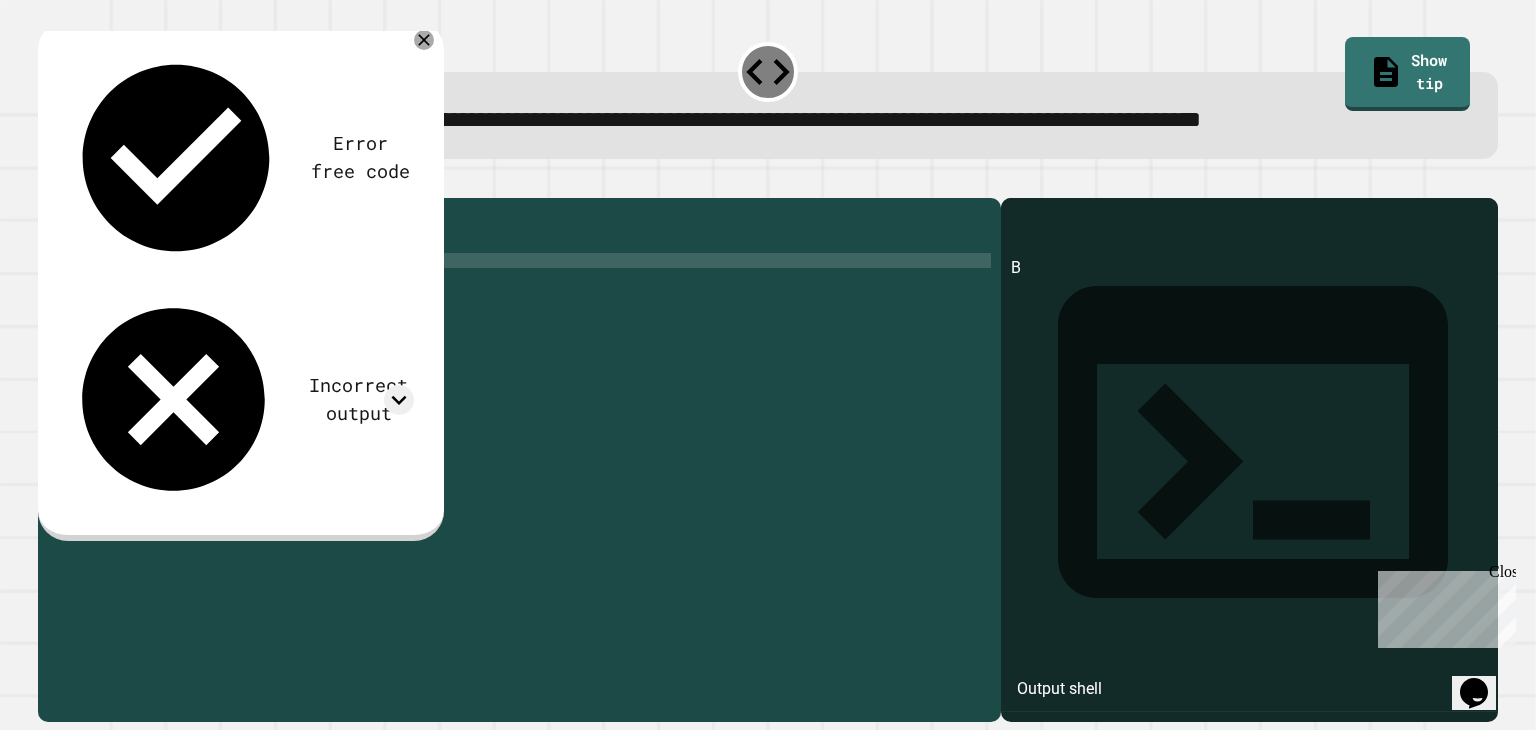 scroll, scrollTop: 0, scrollLeft: 6, axis: horizontal 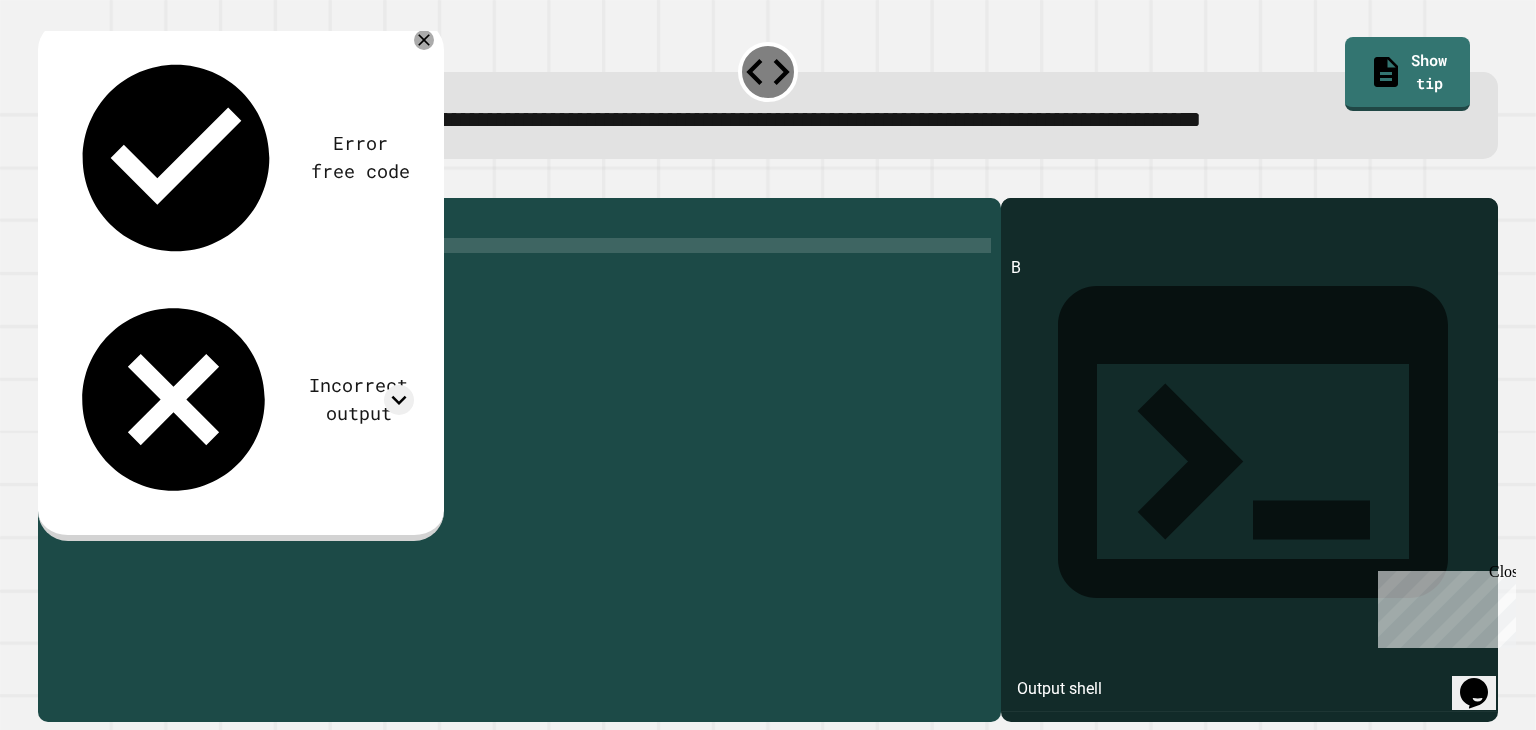 type on "**********" 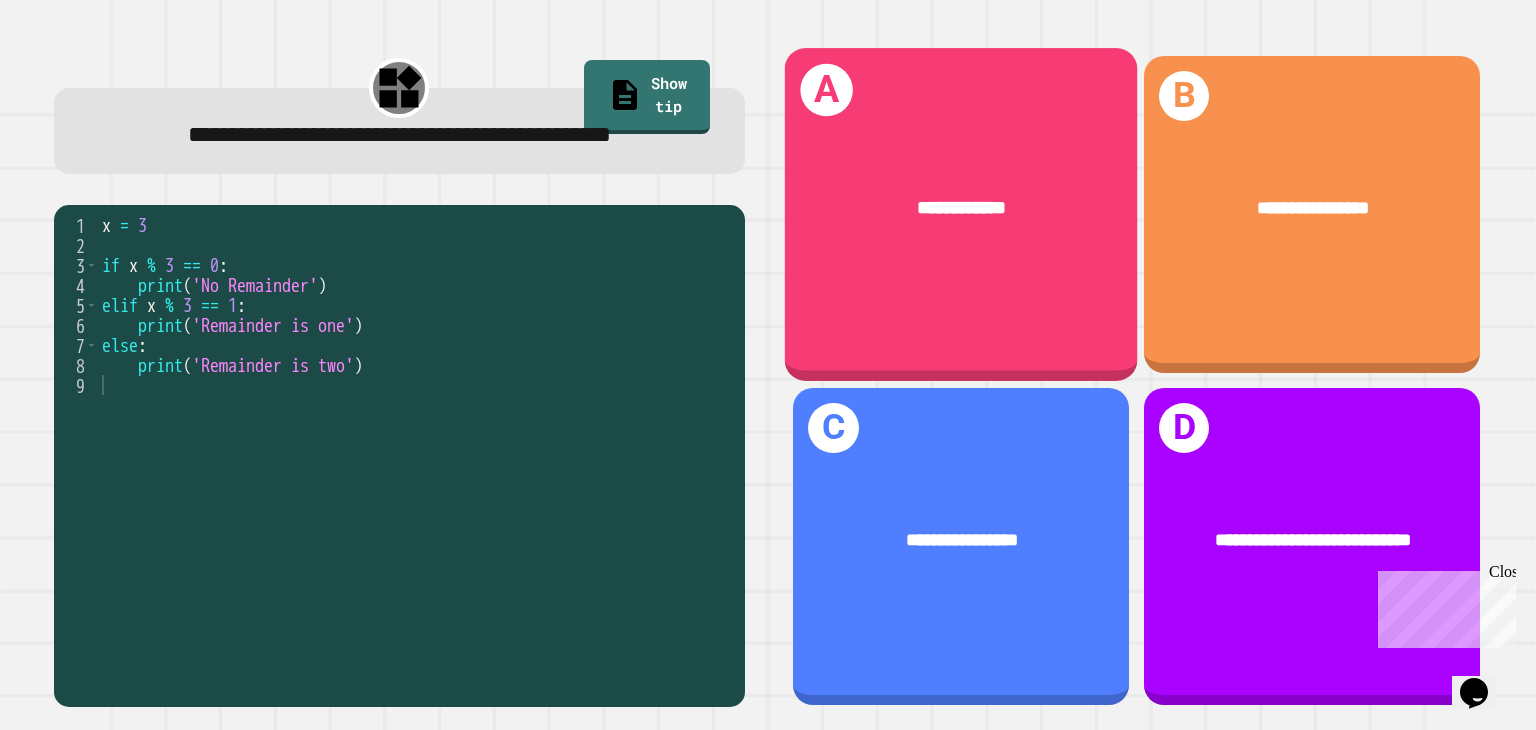 click on "**********" at bounding box center [961, 209] 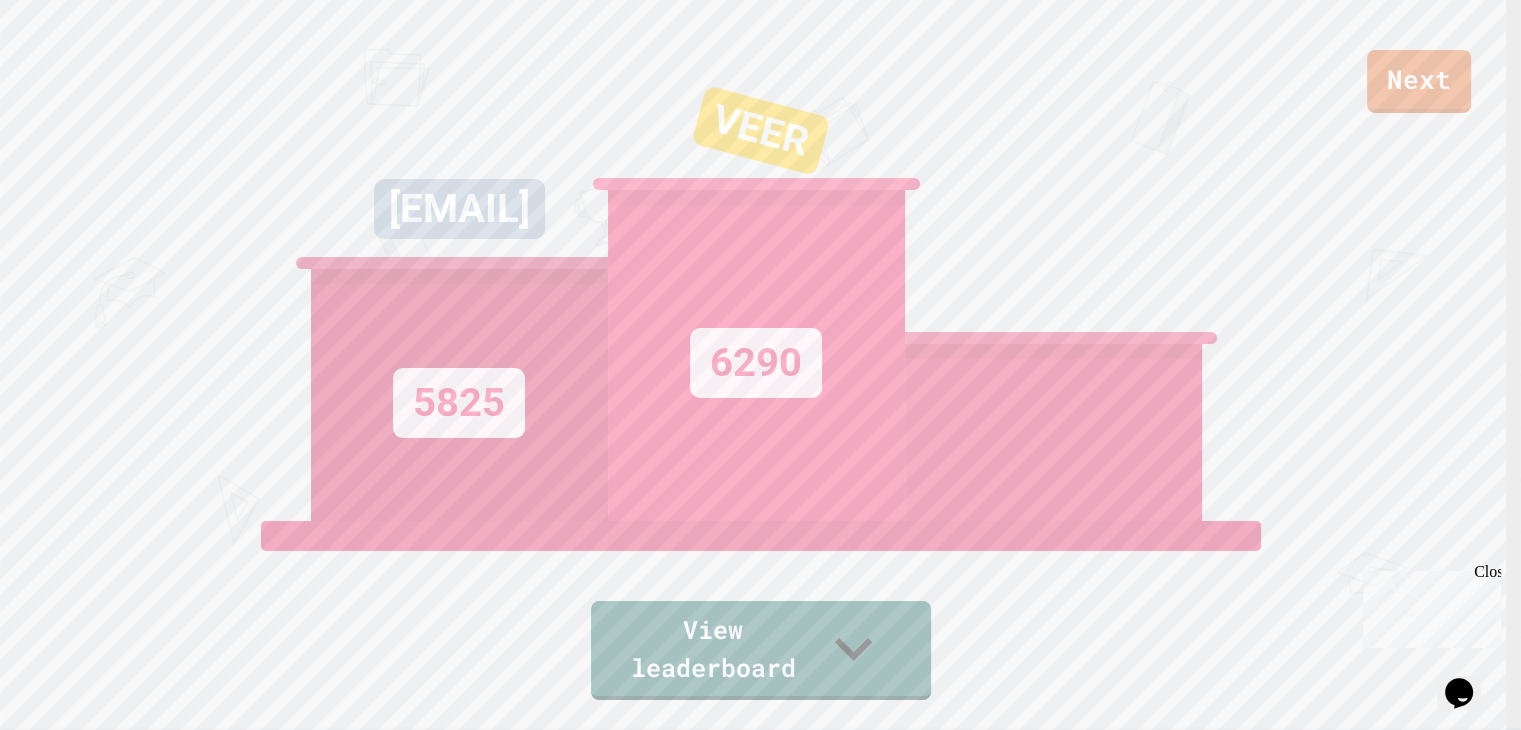 click on "Next [EMAIL] [NUMBER] VEER [NUMBER] View leaderboard" at bounding box center (760, 365) 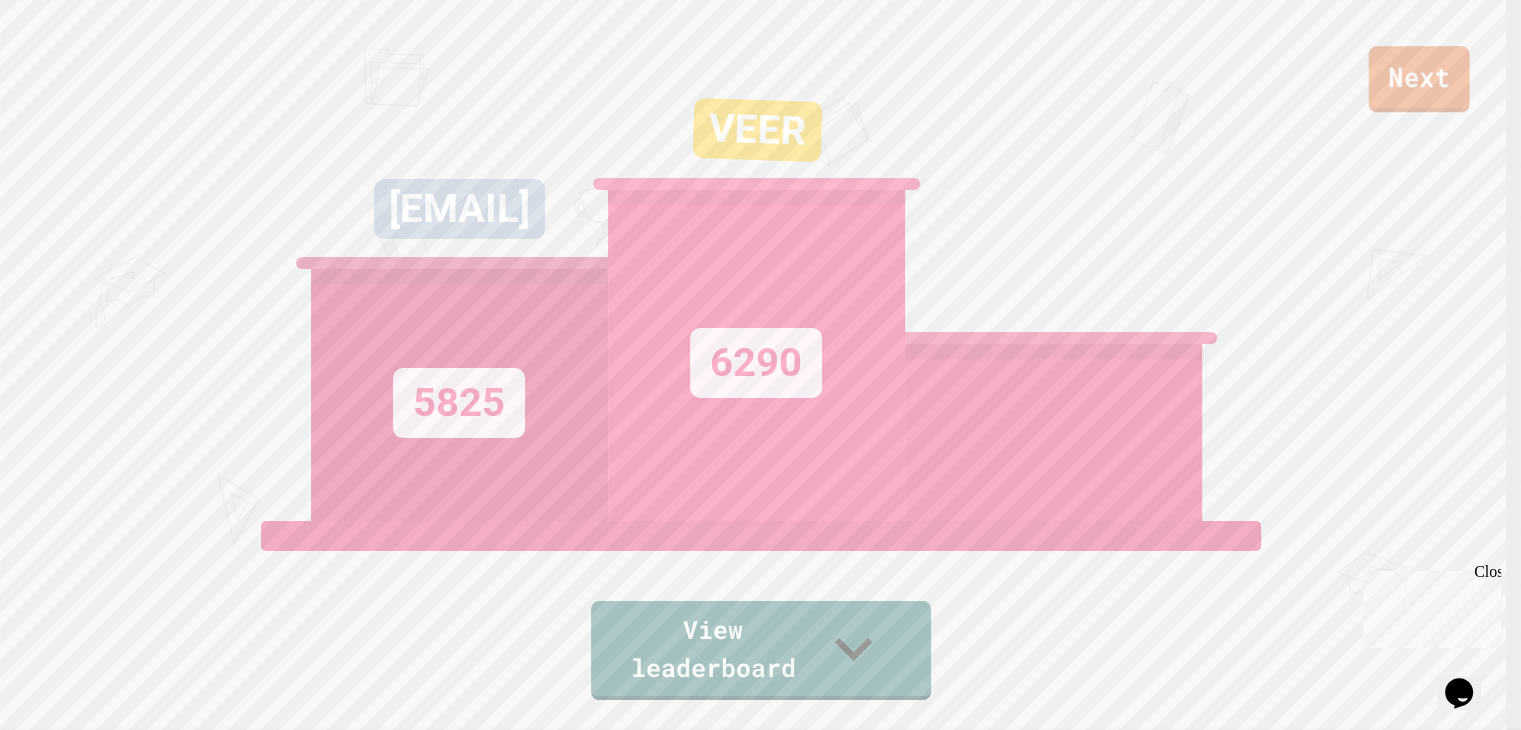 click on "Next" at bounding box center (1419, 79) 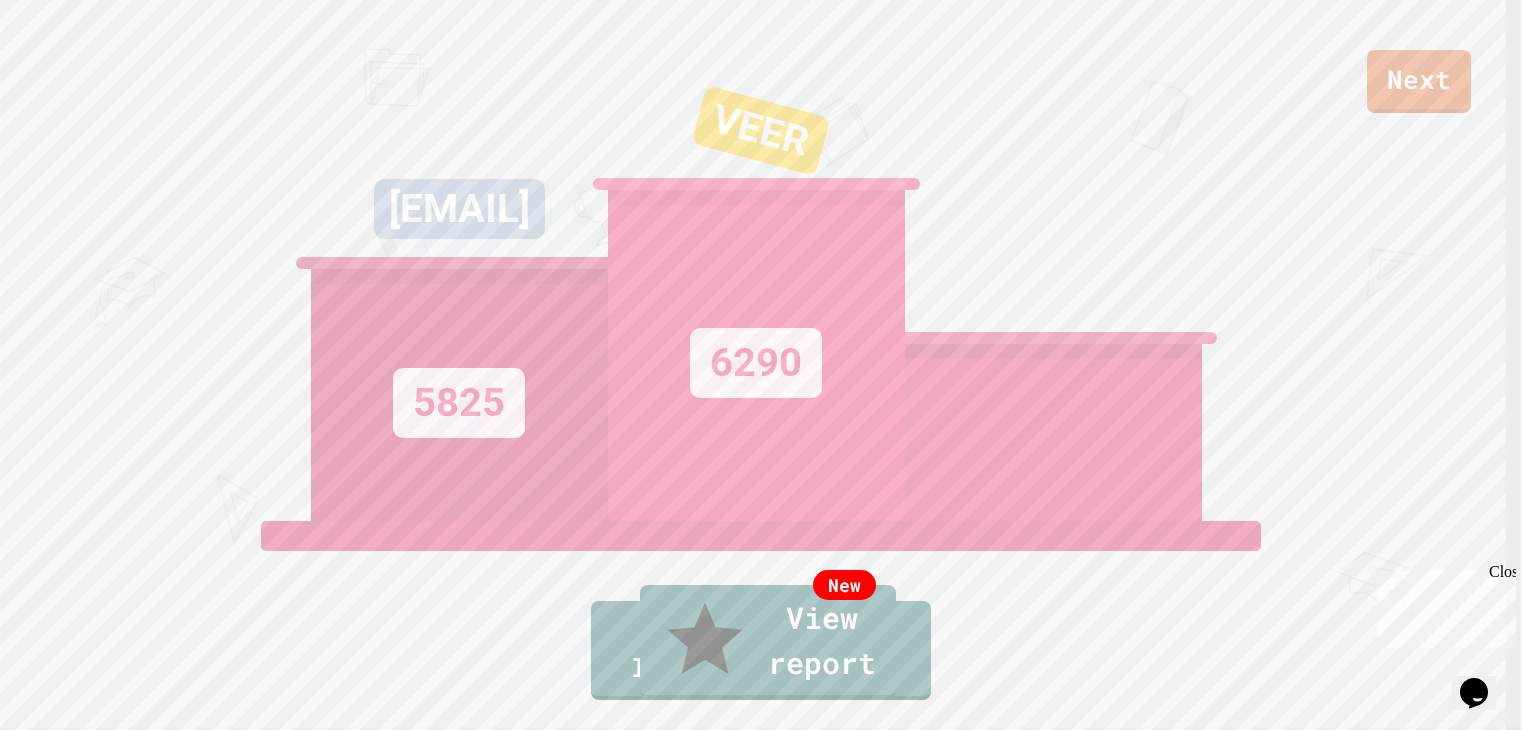 click on "Exit" at bounding box center (1410, 779) 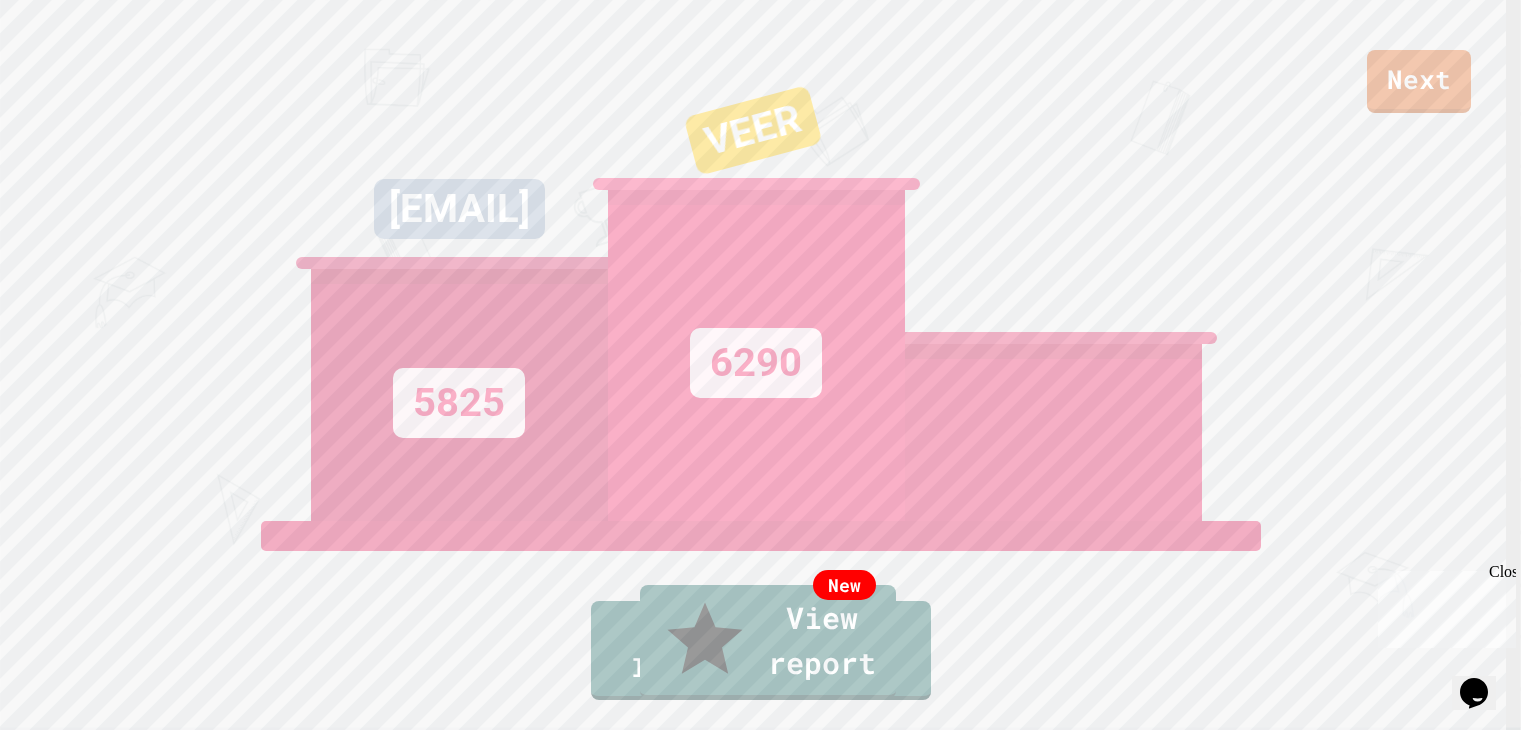 click at bounding box center [761, 4022] 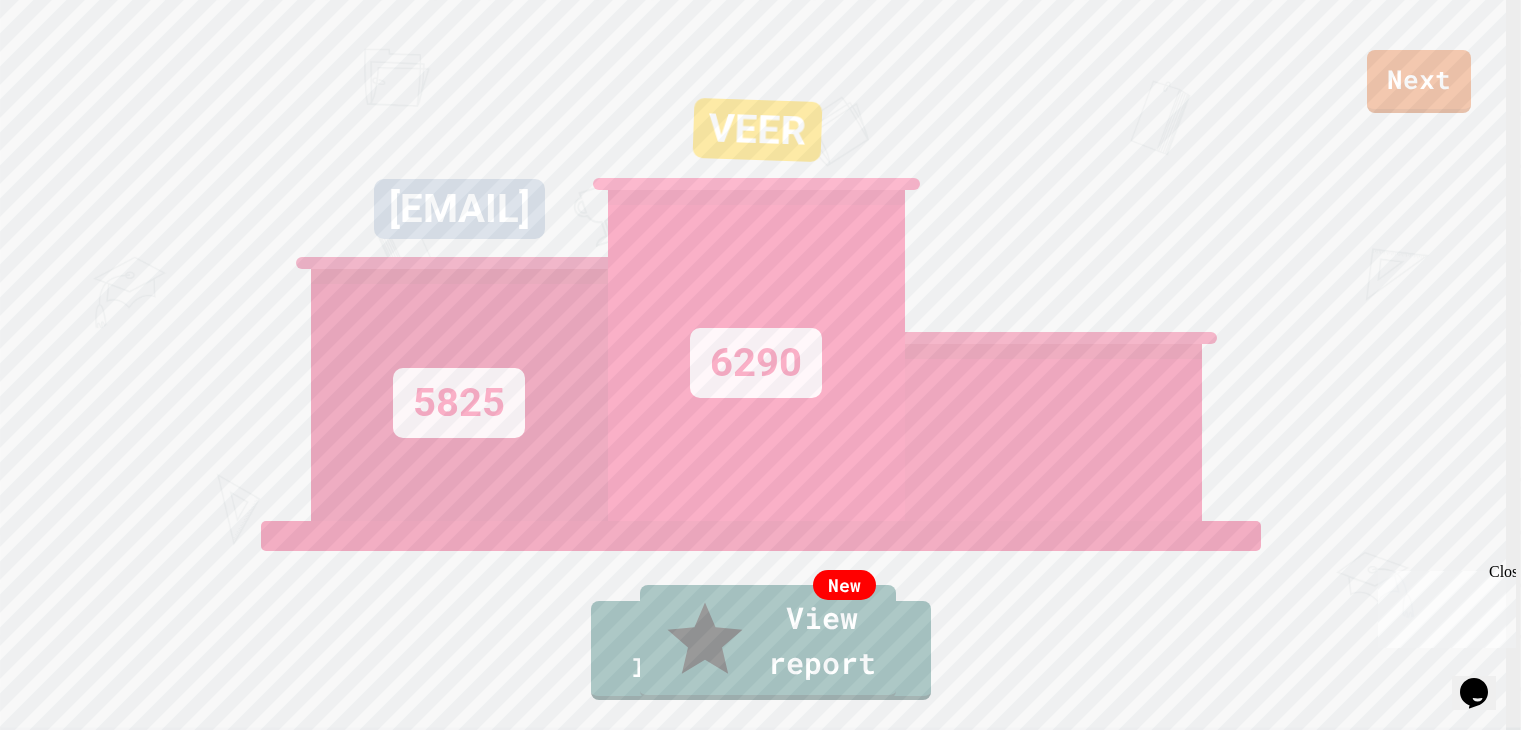 type on "******" 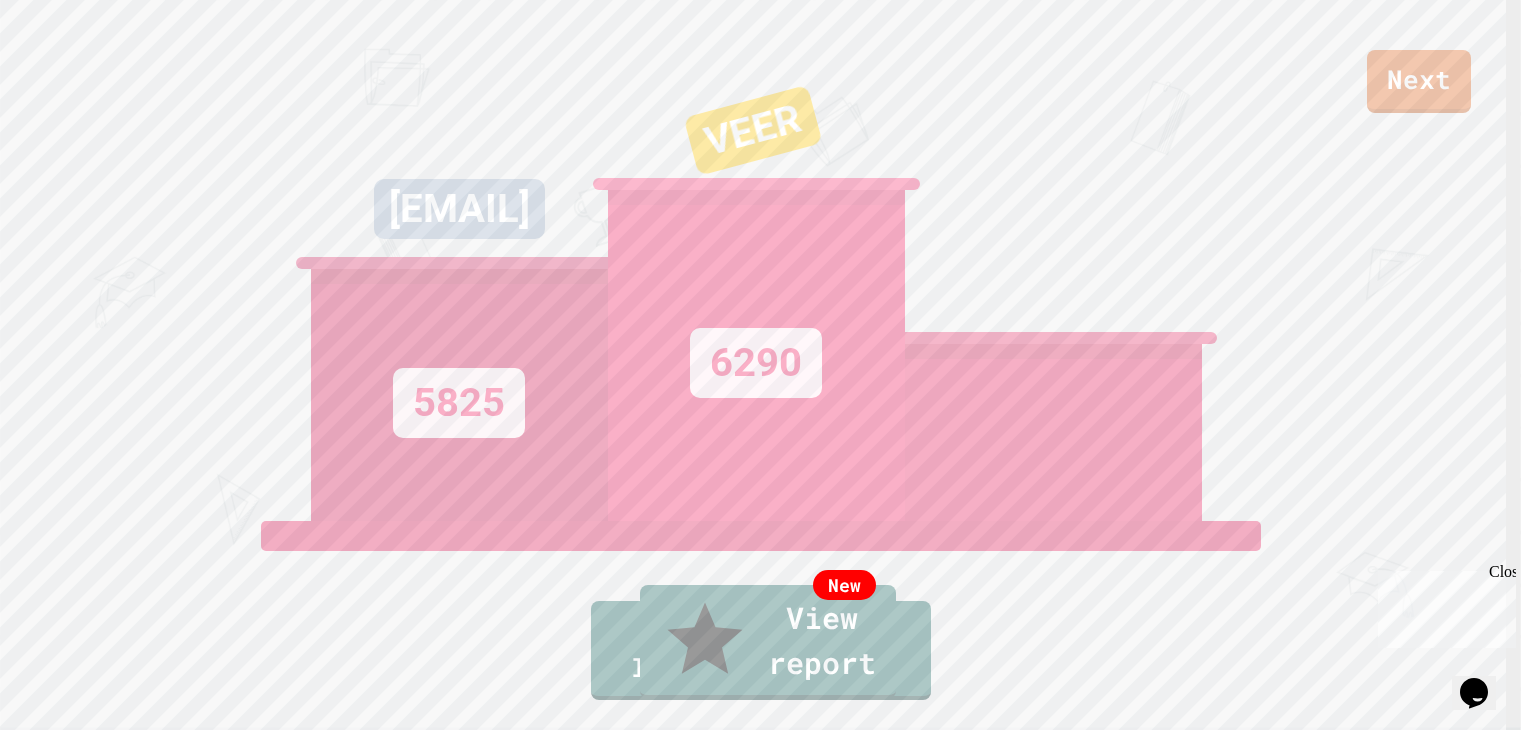 click on "Submit" at bounding box center (760, 4113) 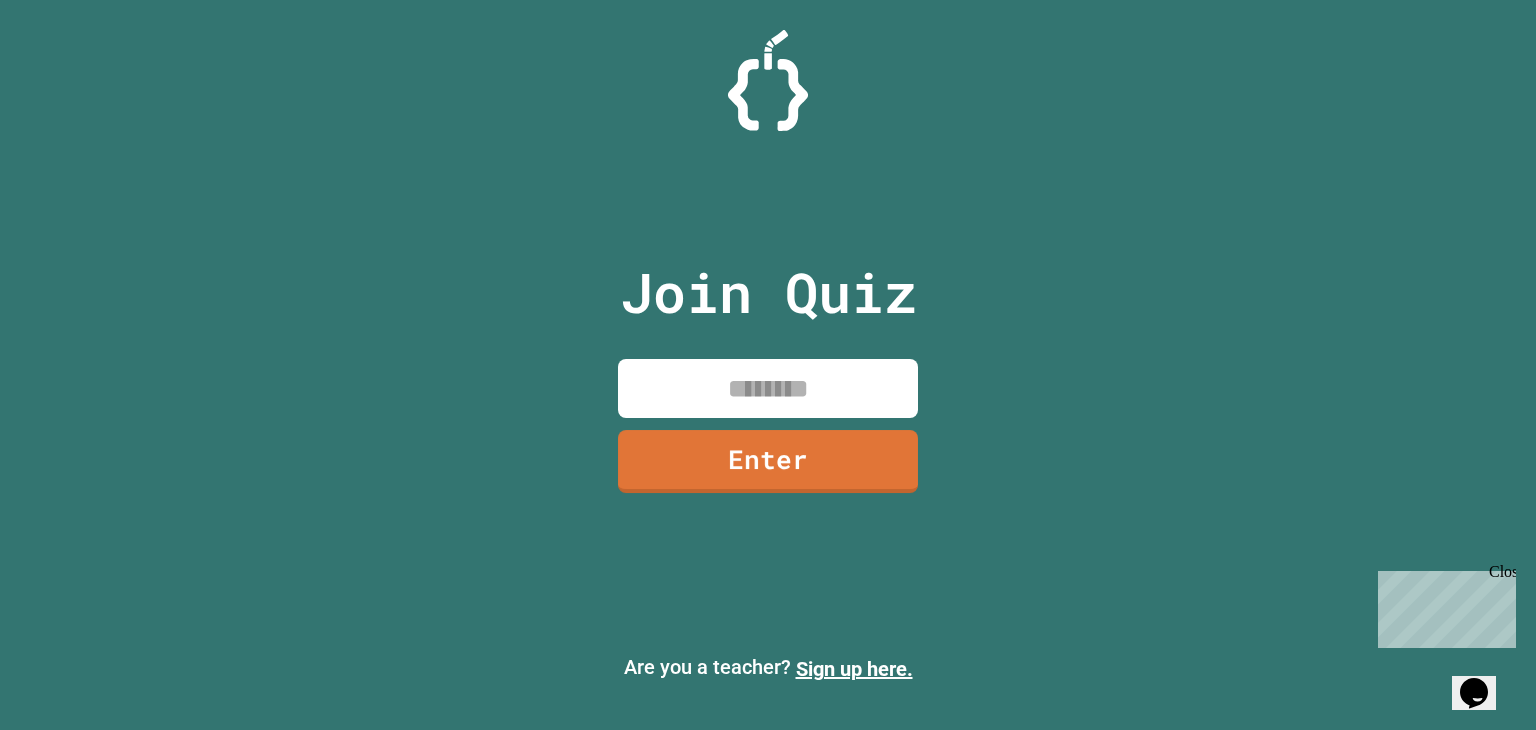 drag, startPoint x: 800, startPoint y: 405, endPoint x: 805, endPoint y: 393, distance: 13 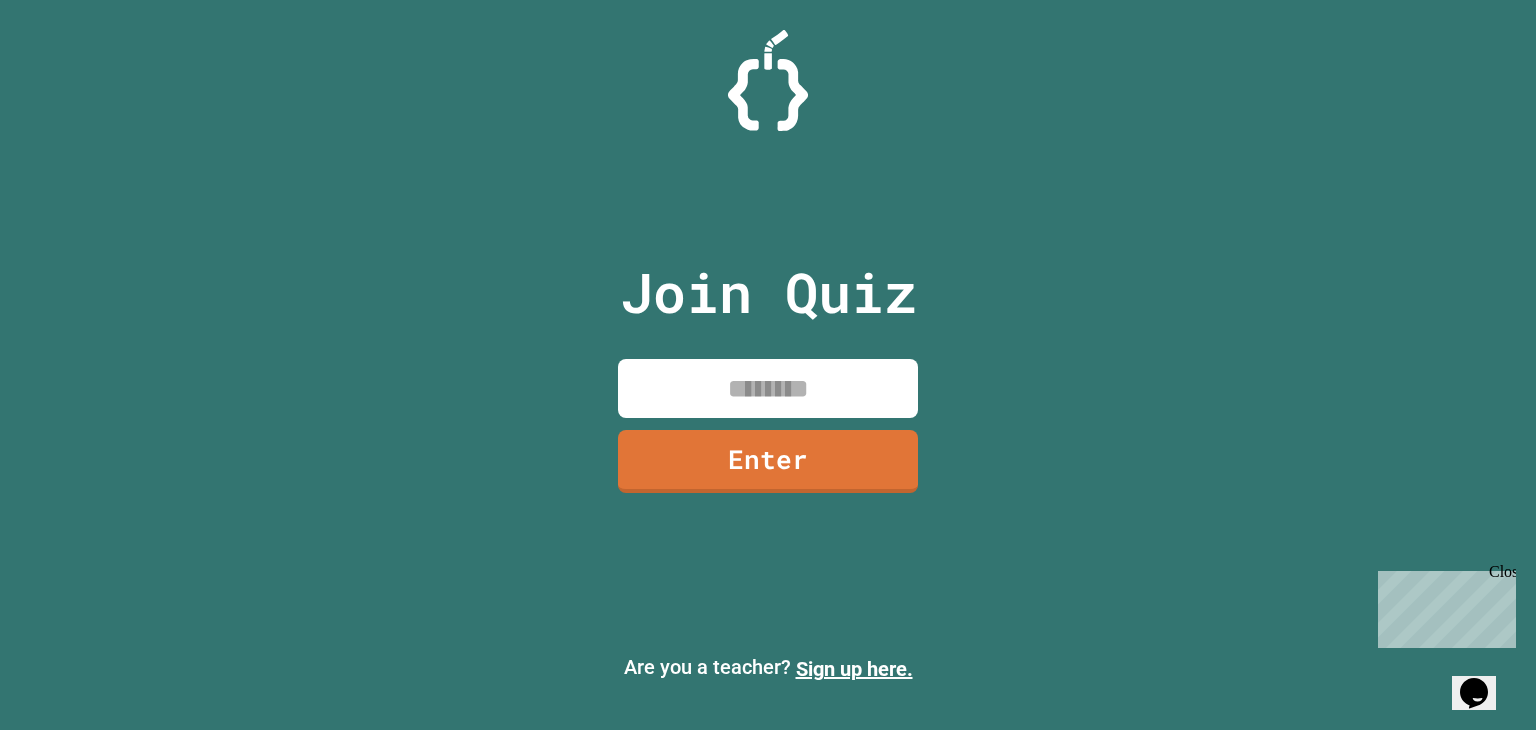click at bounding box center (768, 388) 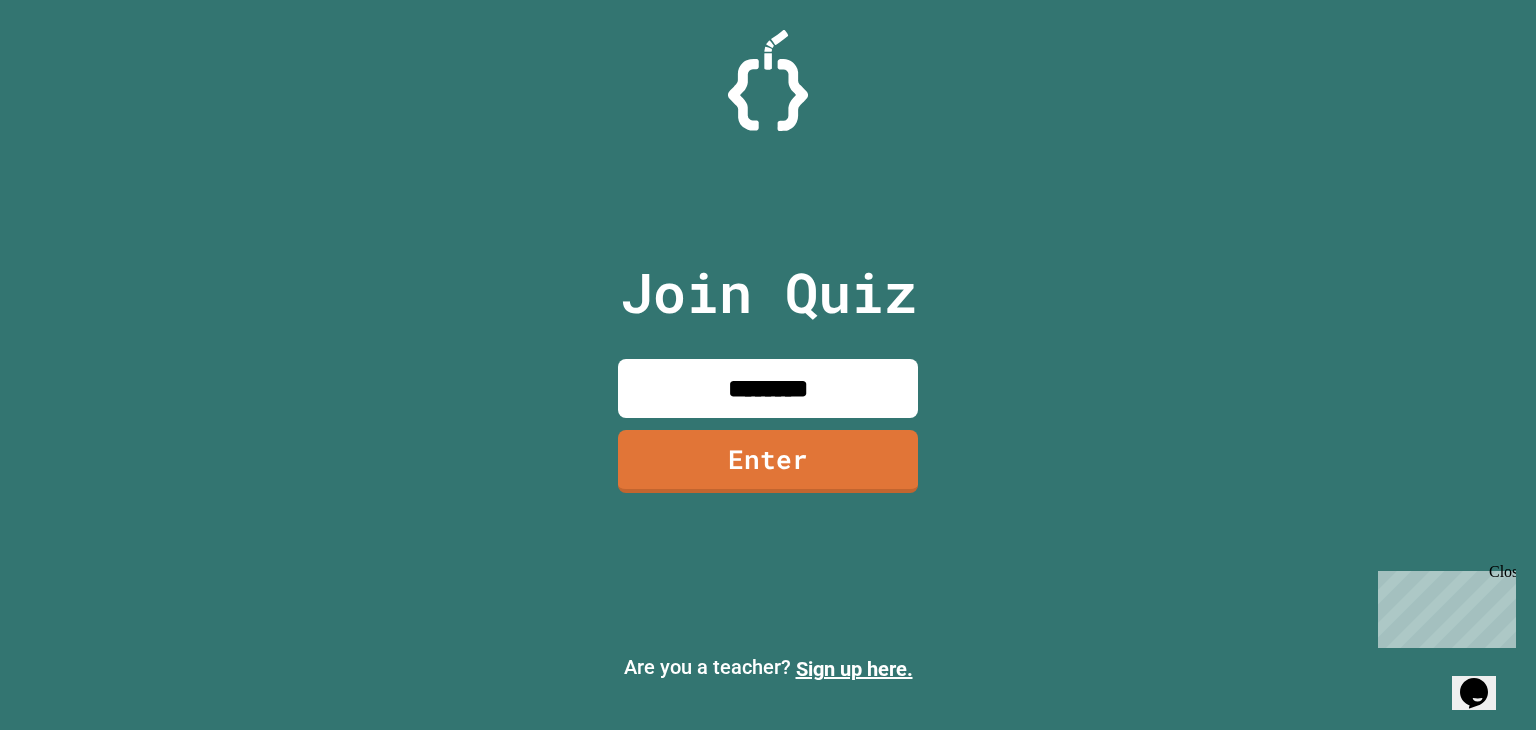 type on "********" 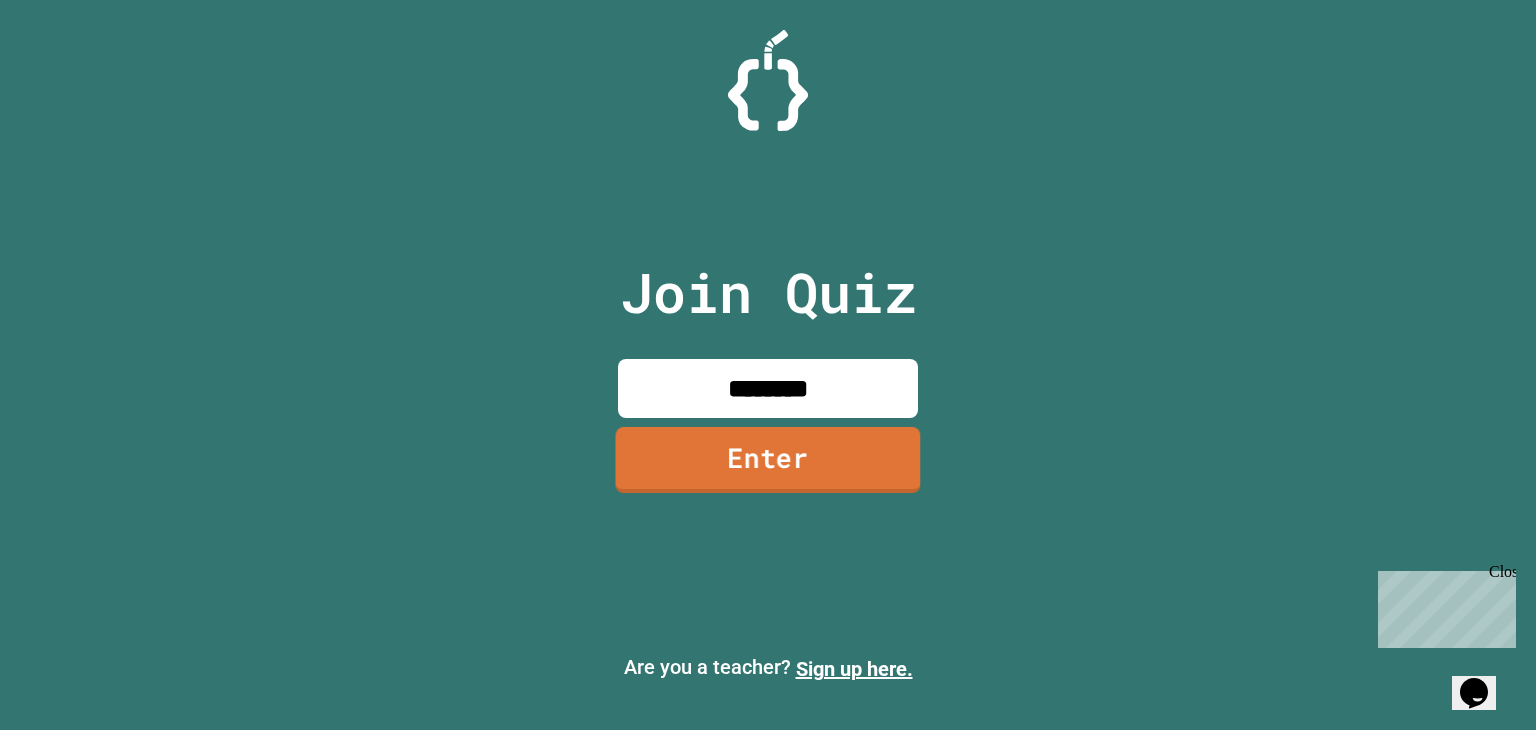 click on "Enter" at bounding box center [767, 460] 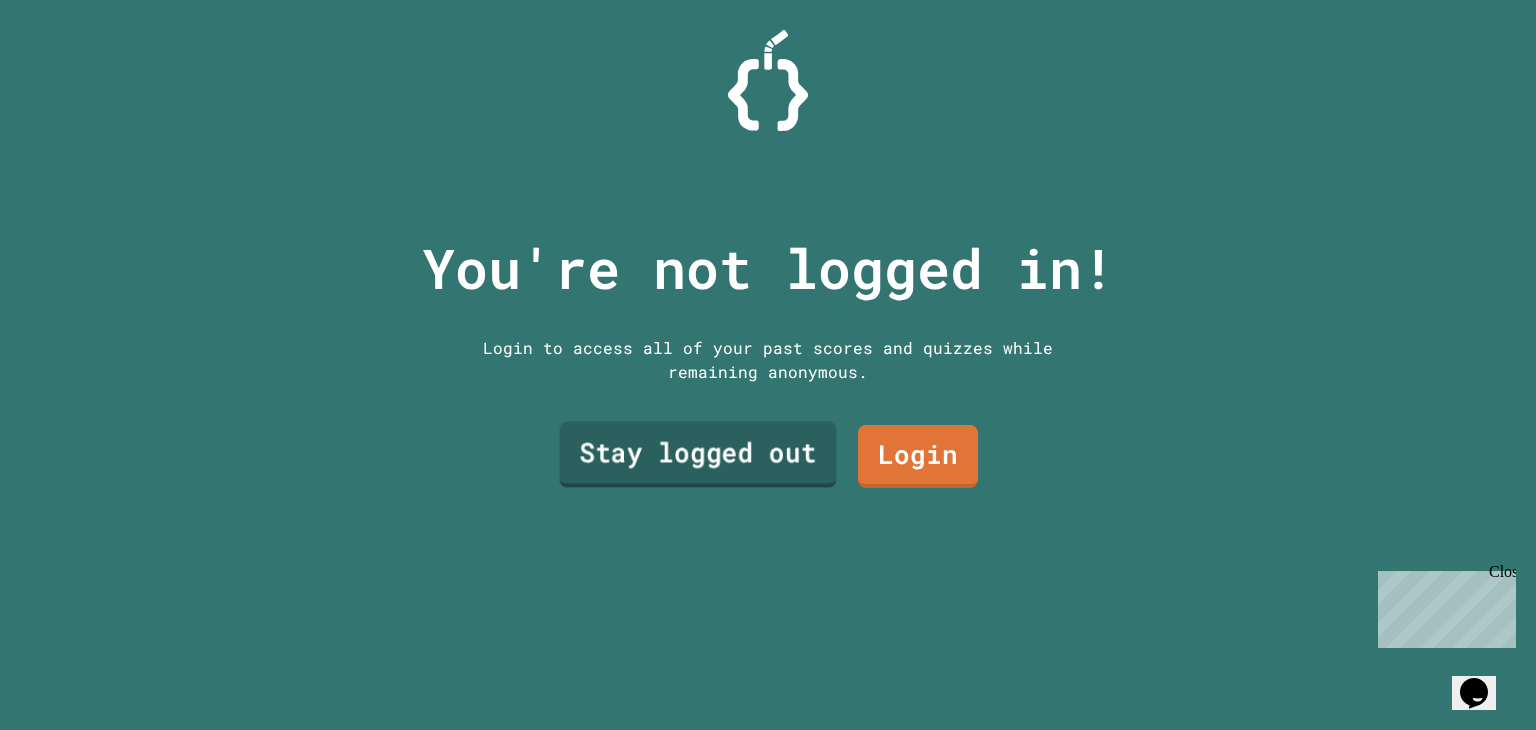 click on "Stay logged out" at bounding box center [698, 454] 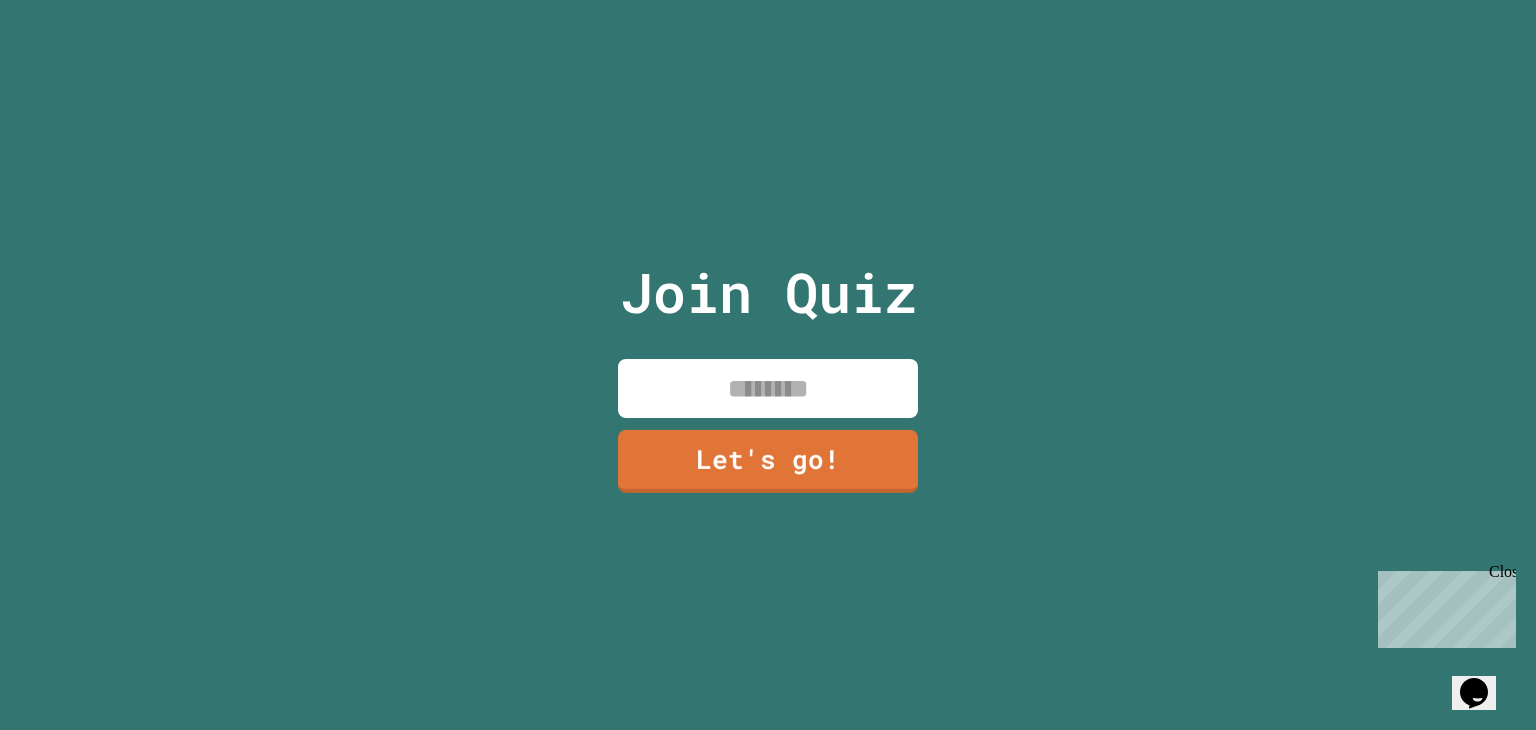 click at bounding box center (768, 388) 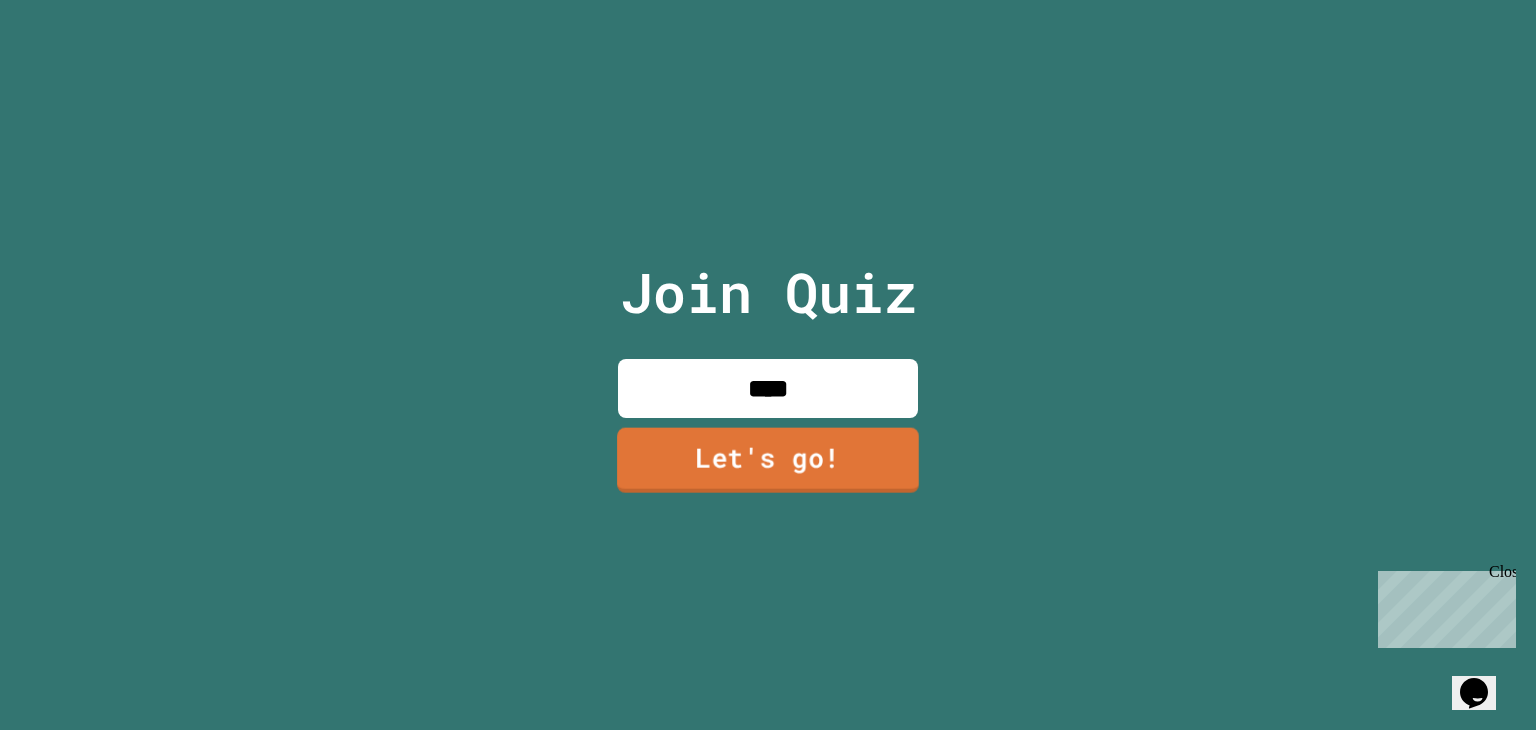 type on "****" 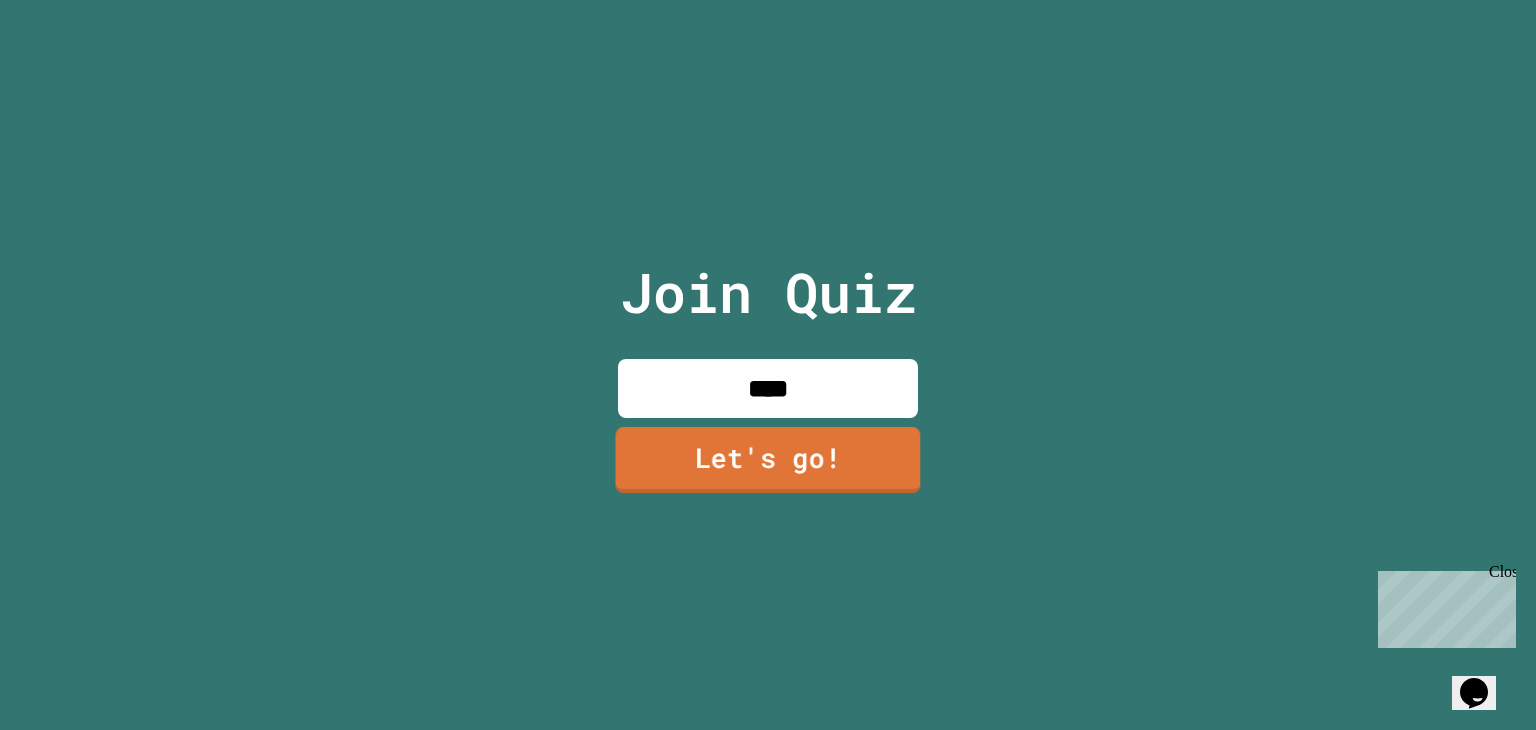 click on "Let's go!" at bounding box center (767, 460) 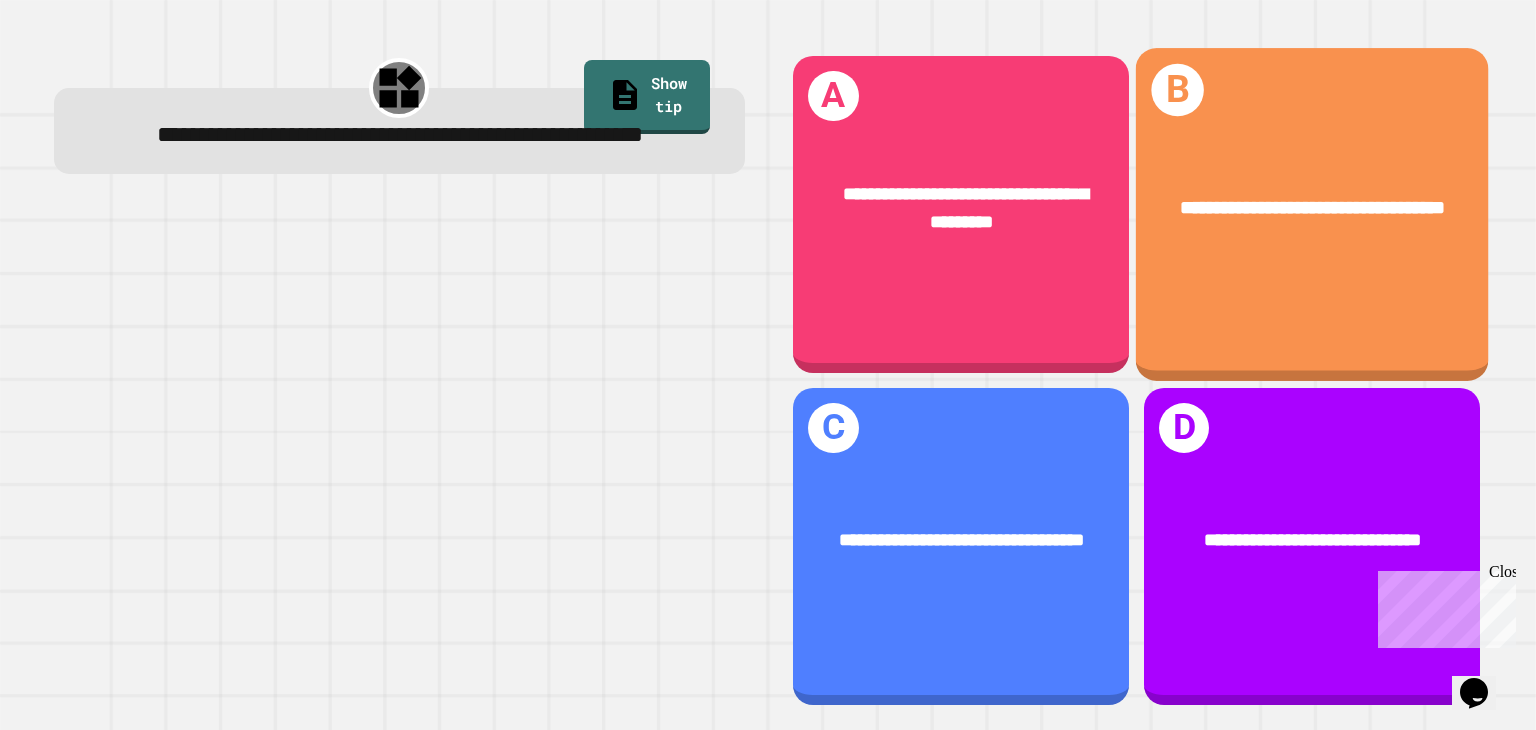 click on "**********" at bounding box center [1312, 207] 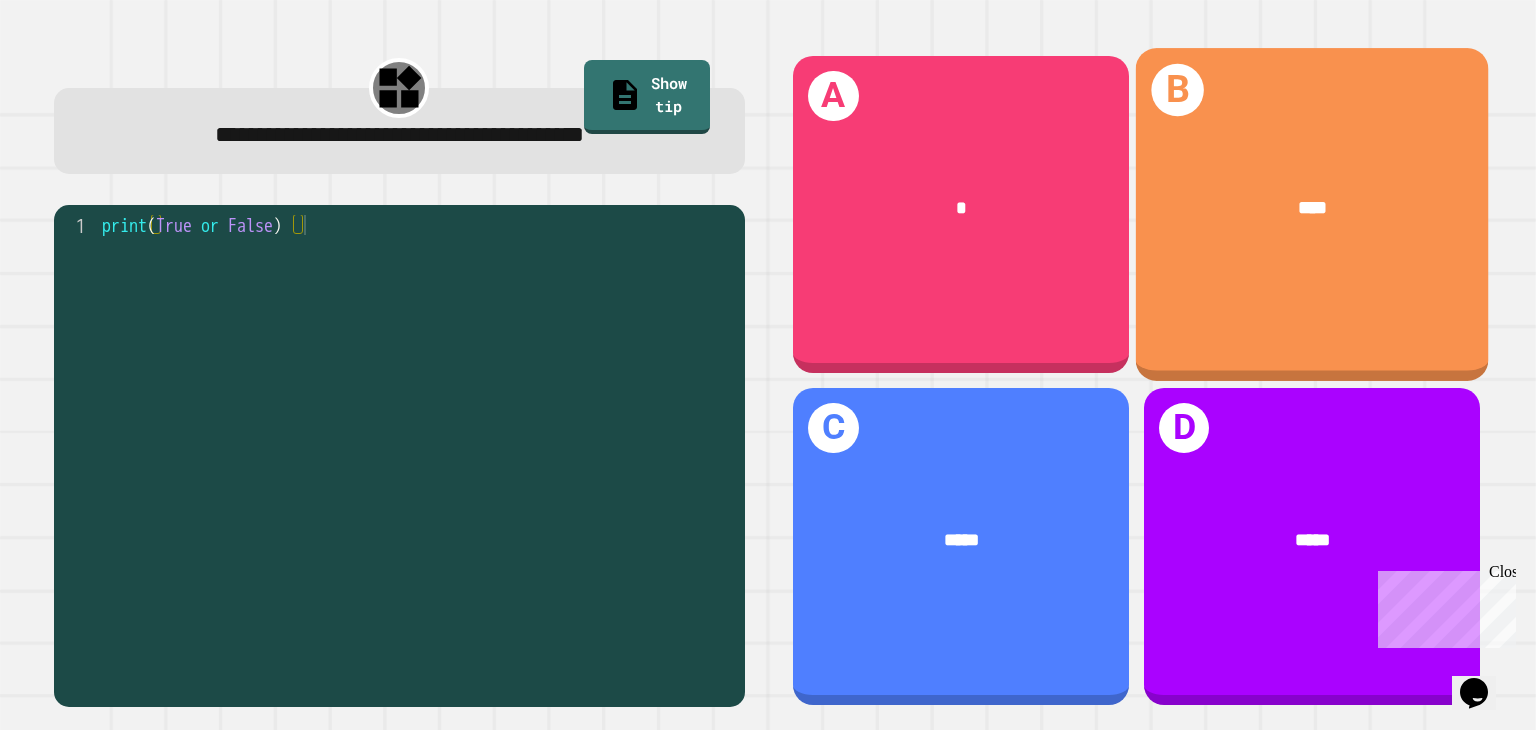 click on "****" at bounding box center (1312, 209) 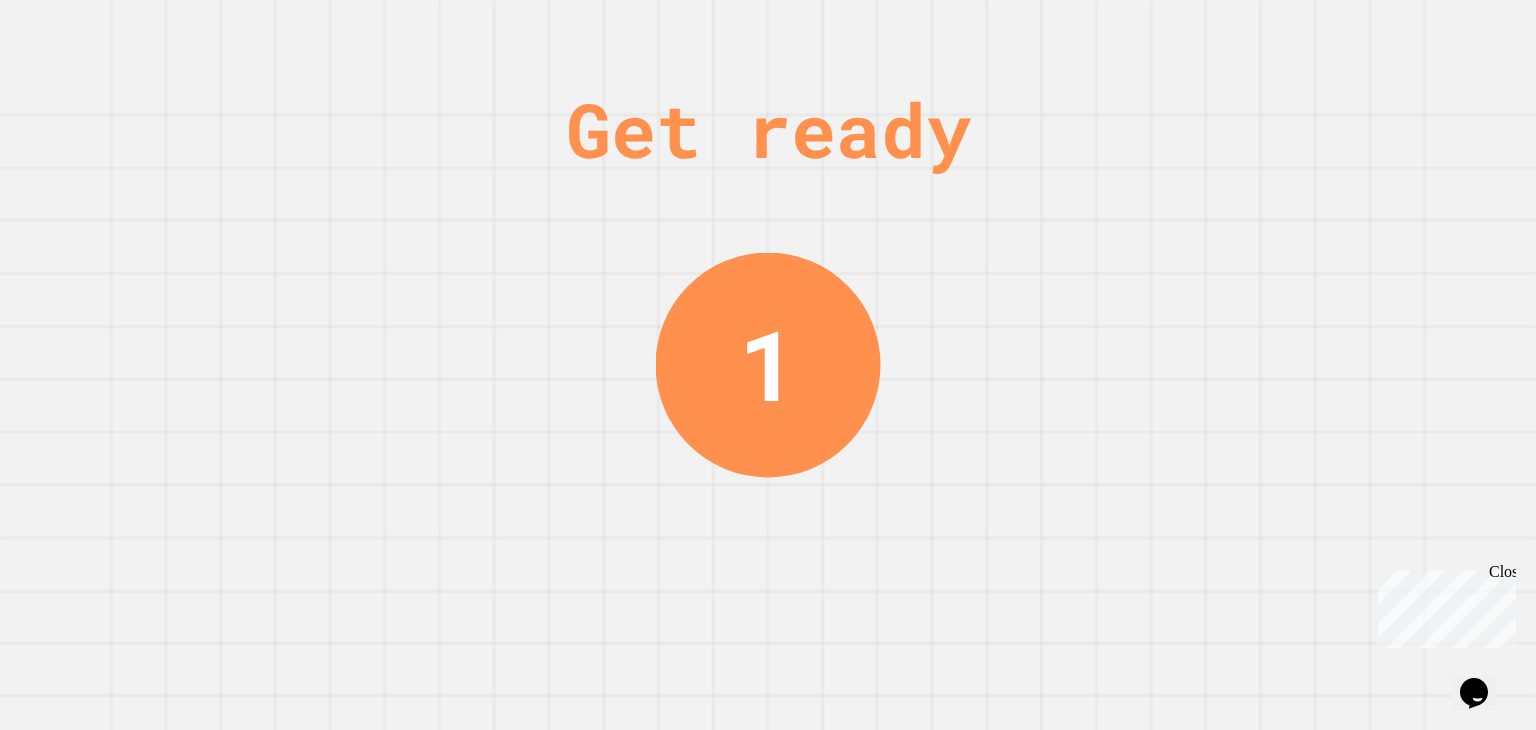 drag, startPoint x: 876, startPoint y: 264, endPoint x: 858, endPoint y: 264, distance: 18 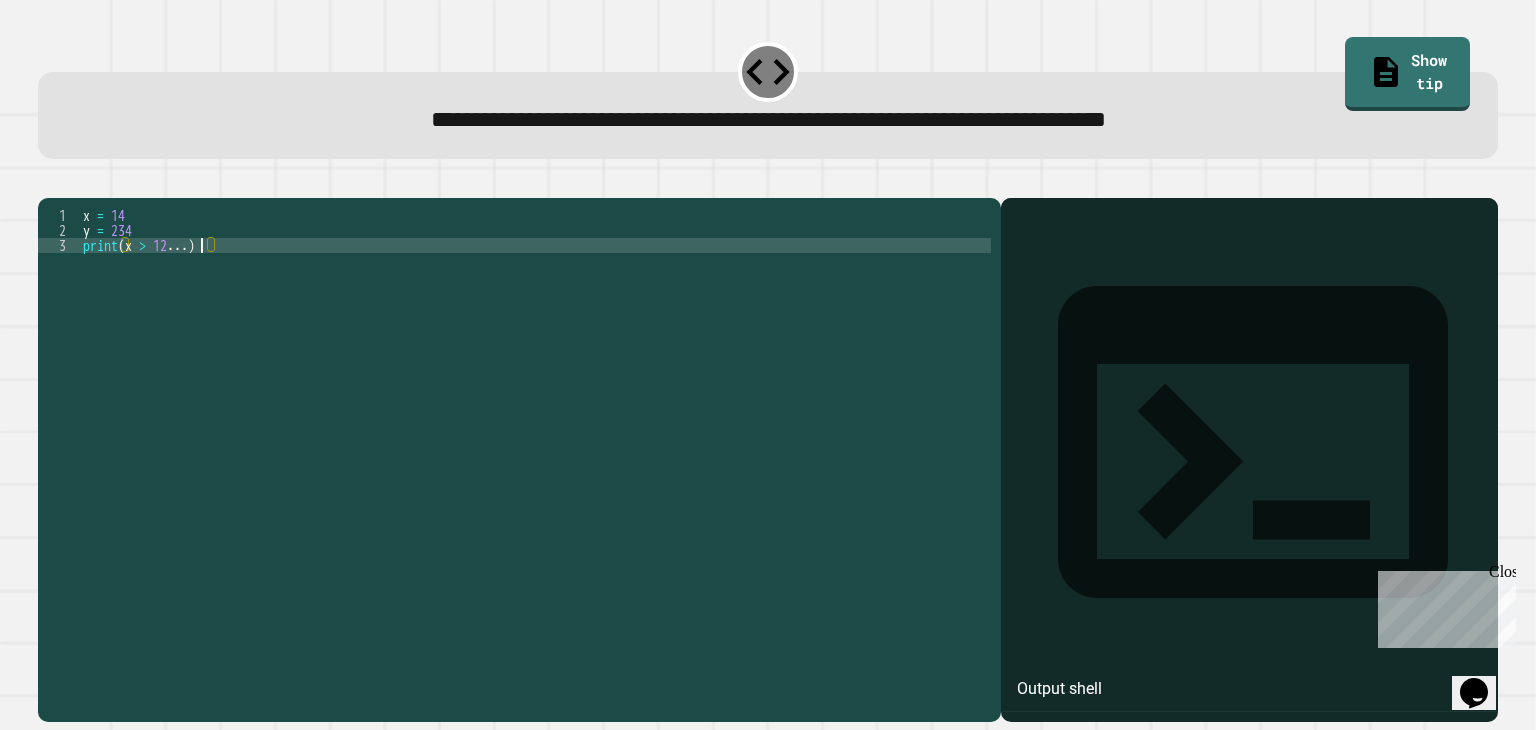 click on "x   =   14 y   =   234 print ( x   >   12  ... )" at bounding box center (535, 440) 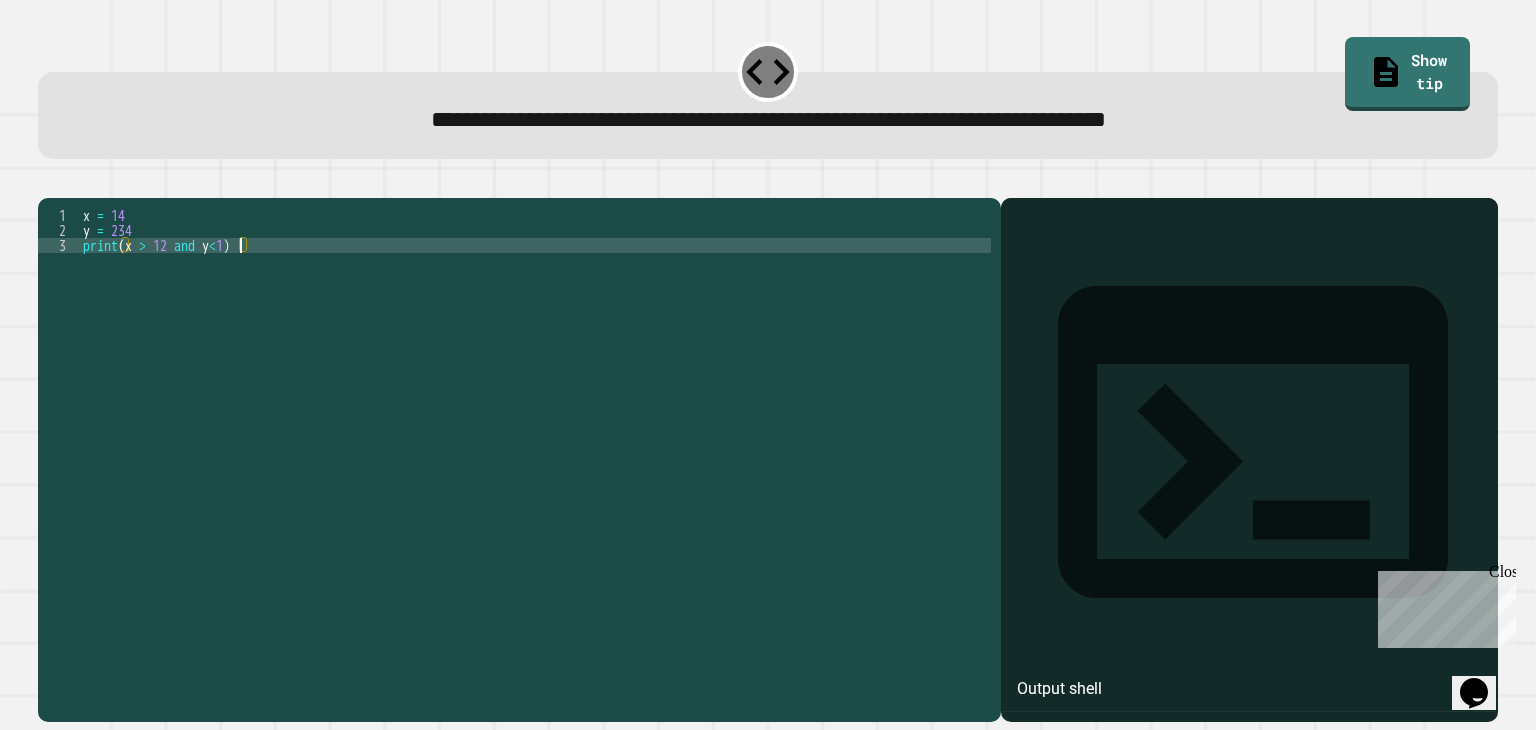 scroll, scrollTop: 0, scrollLeft: 11, axis: horizontal 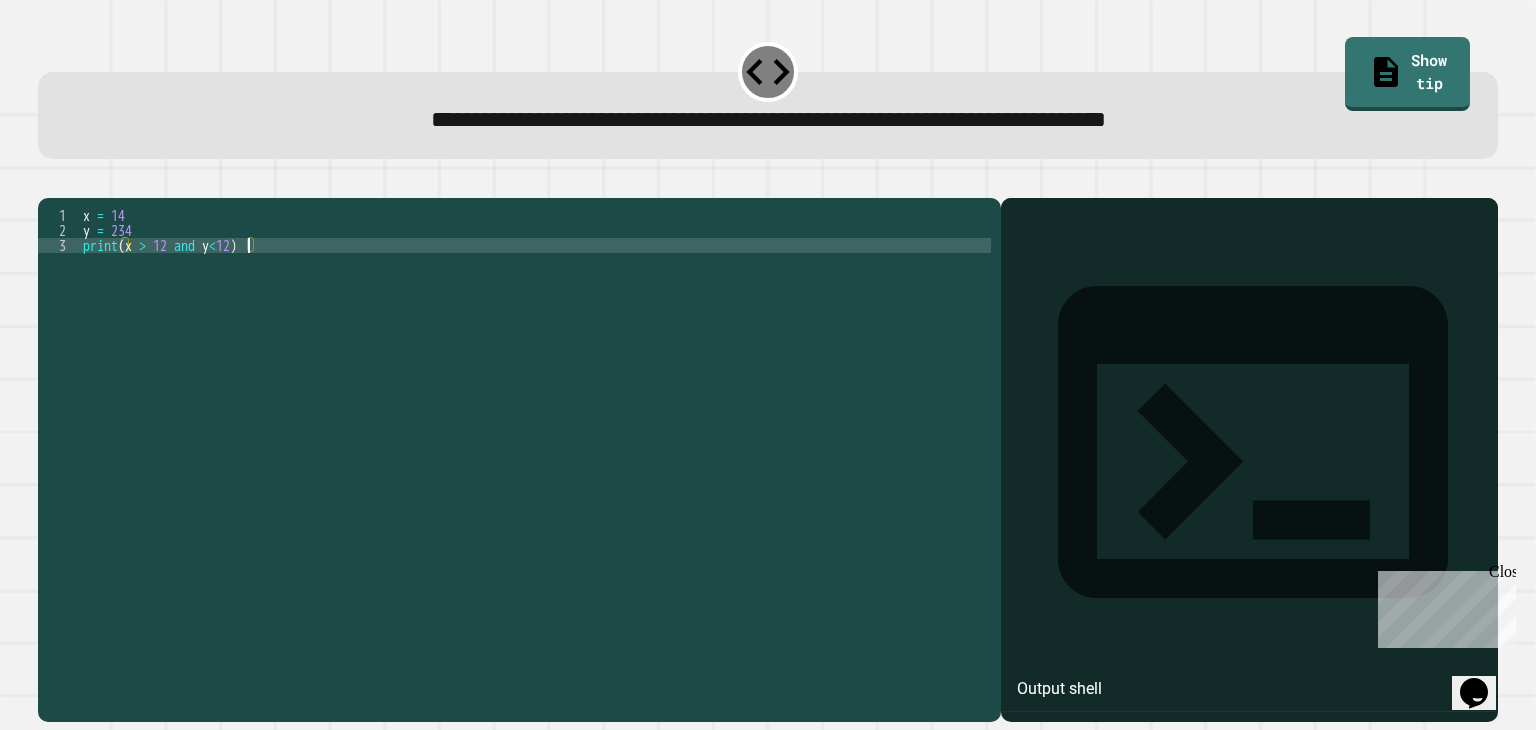 type on "**********" 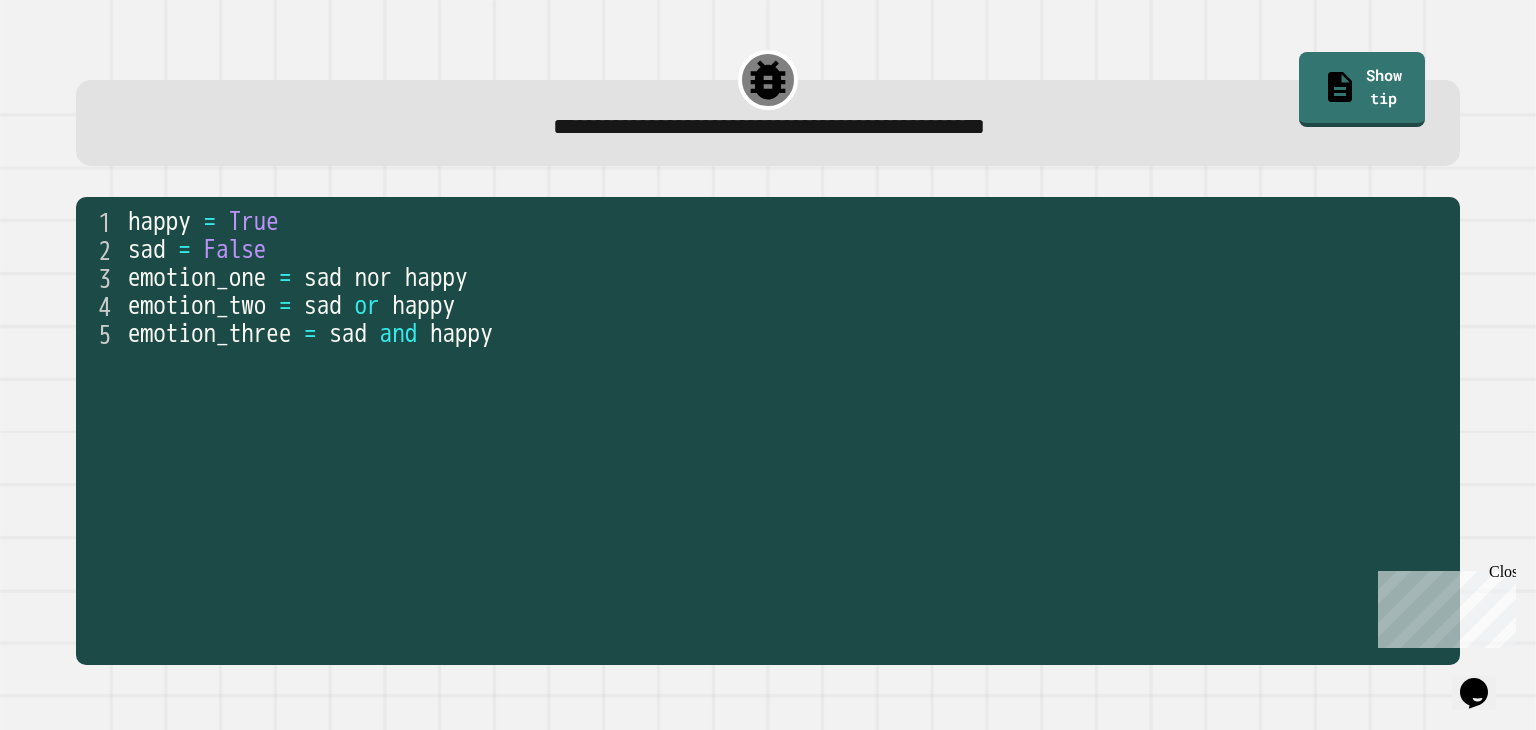 click on "**********" at bounding box center [768, 365] 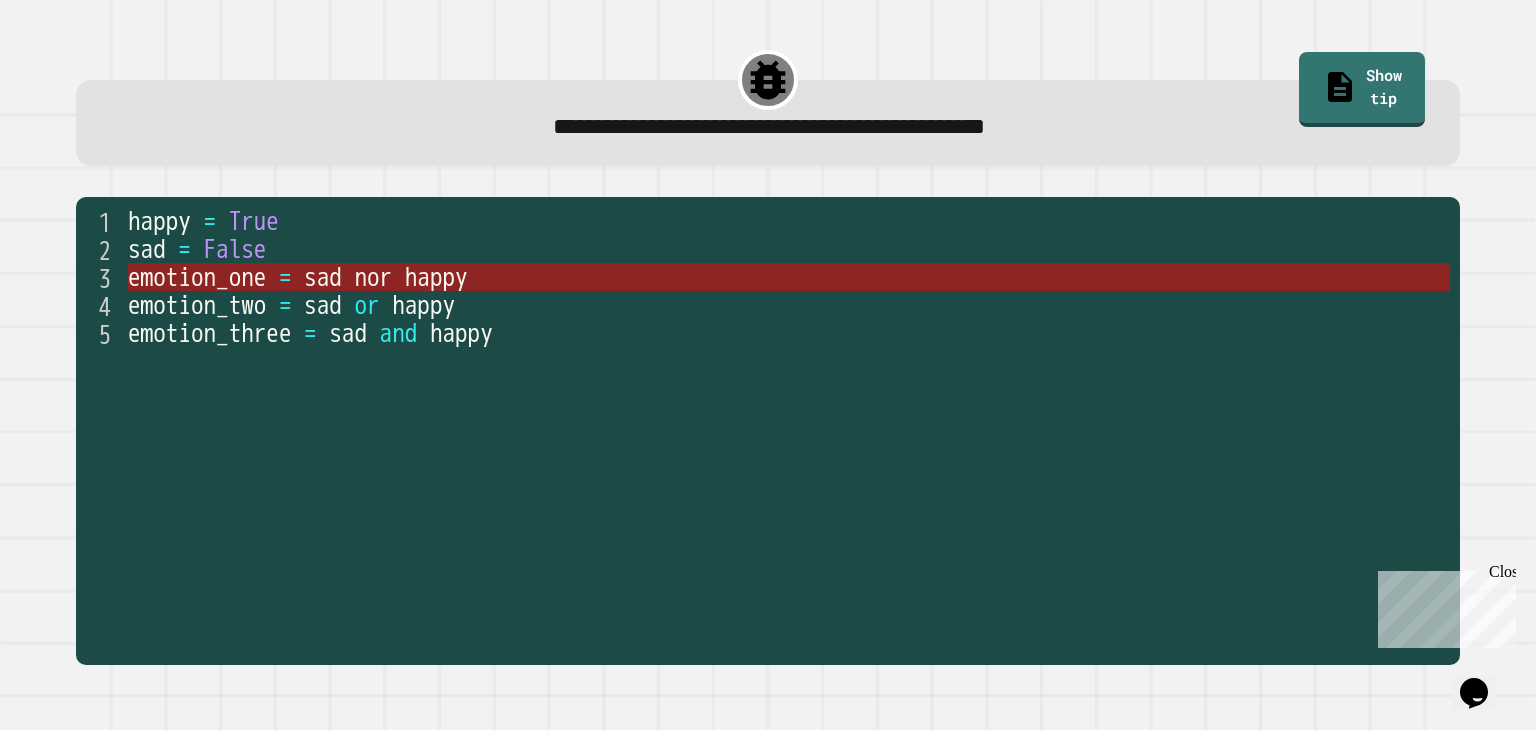 click on "emotion_one" at bounding box center [197, 277] 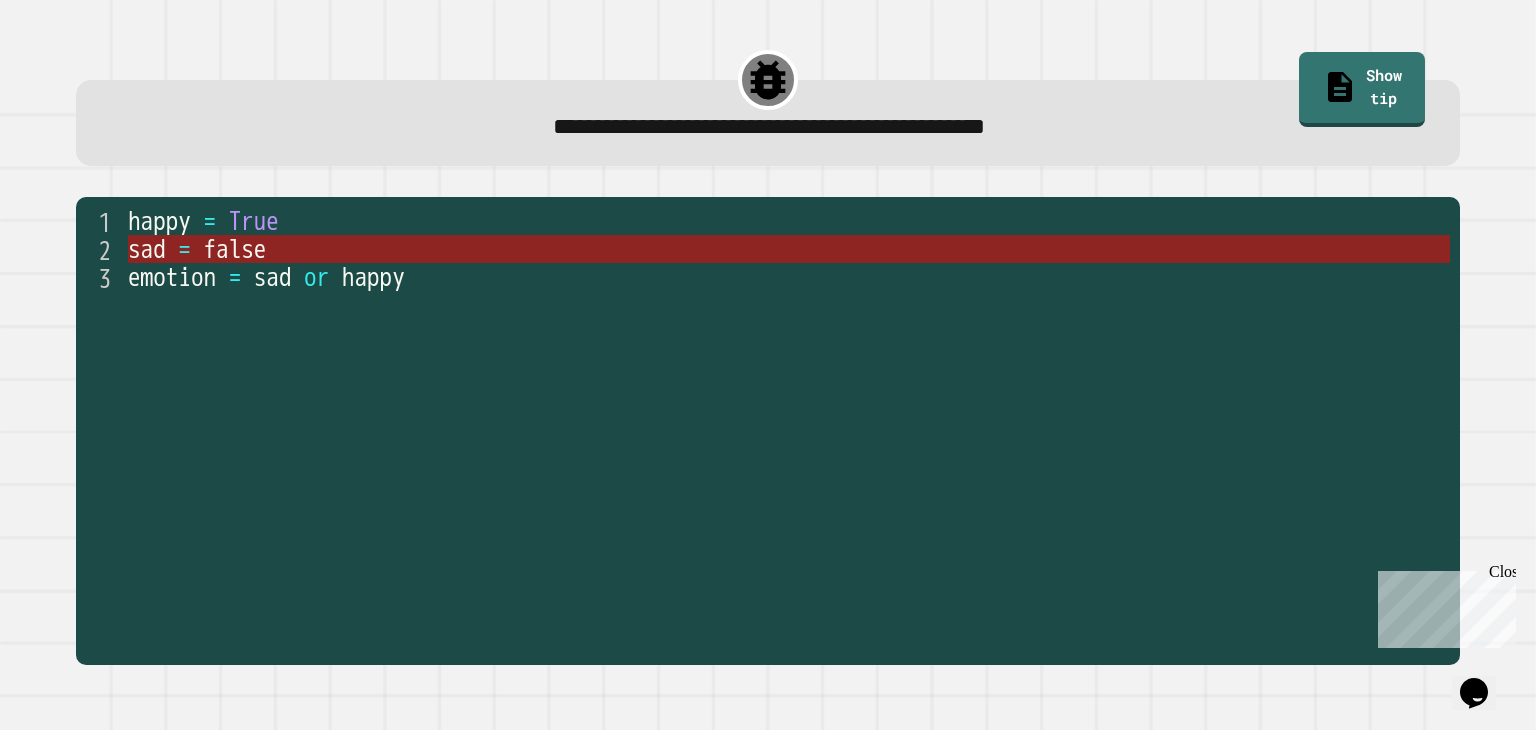 click on "false" at bounding box center (235, 249) 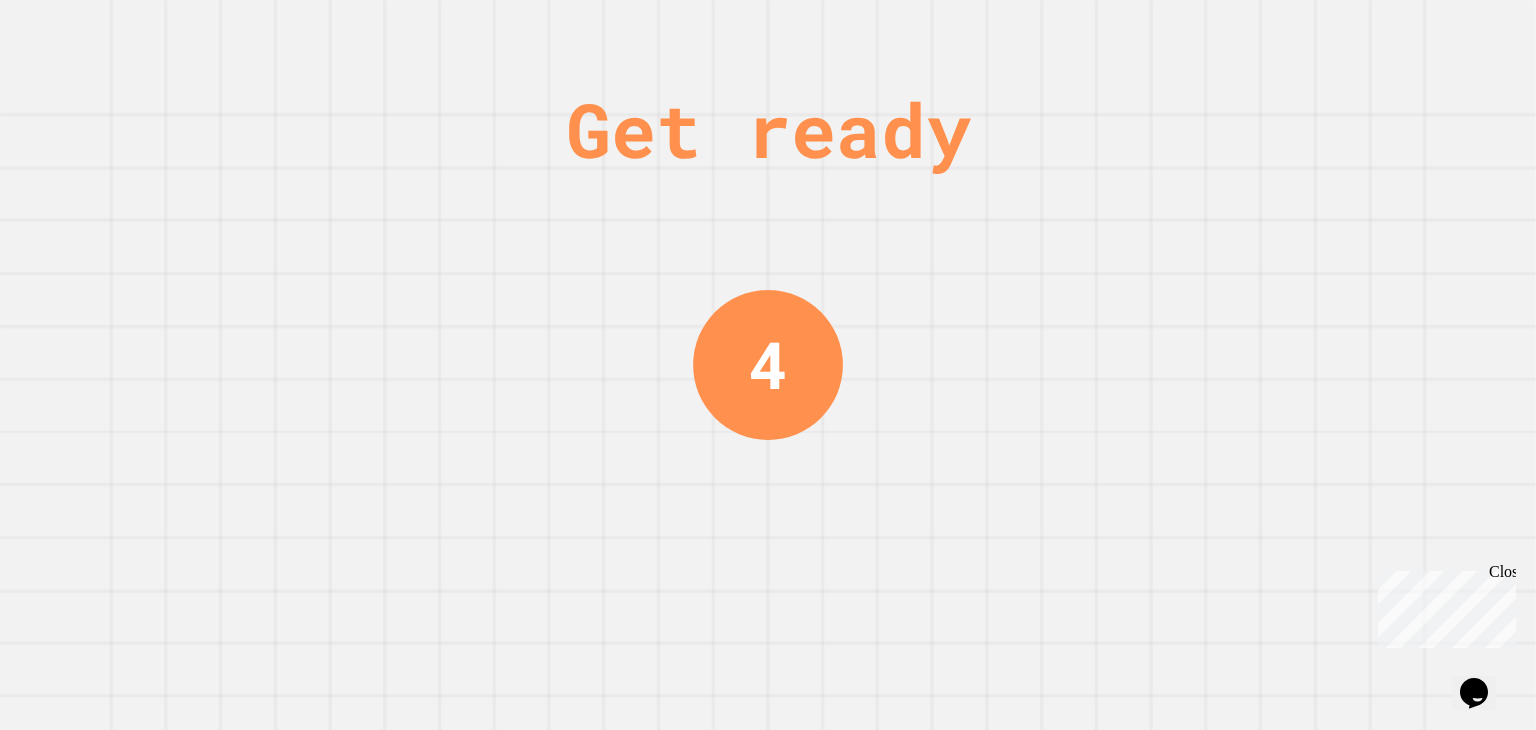click on "Get ready 4" at bounding box center [768, 365] 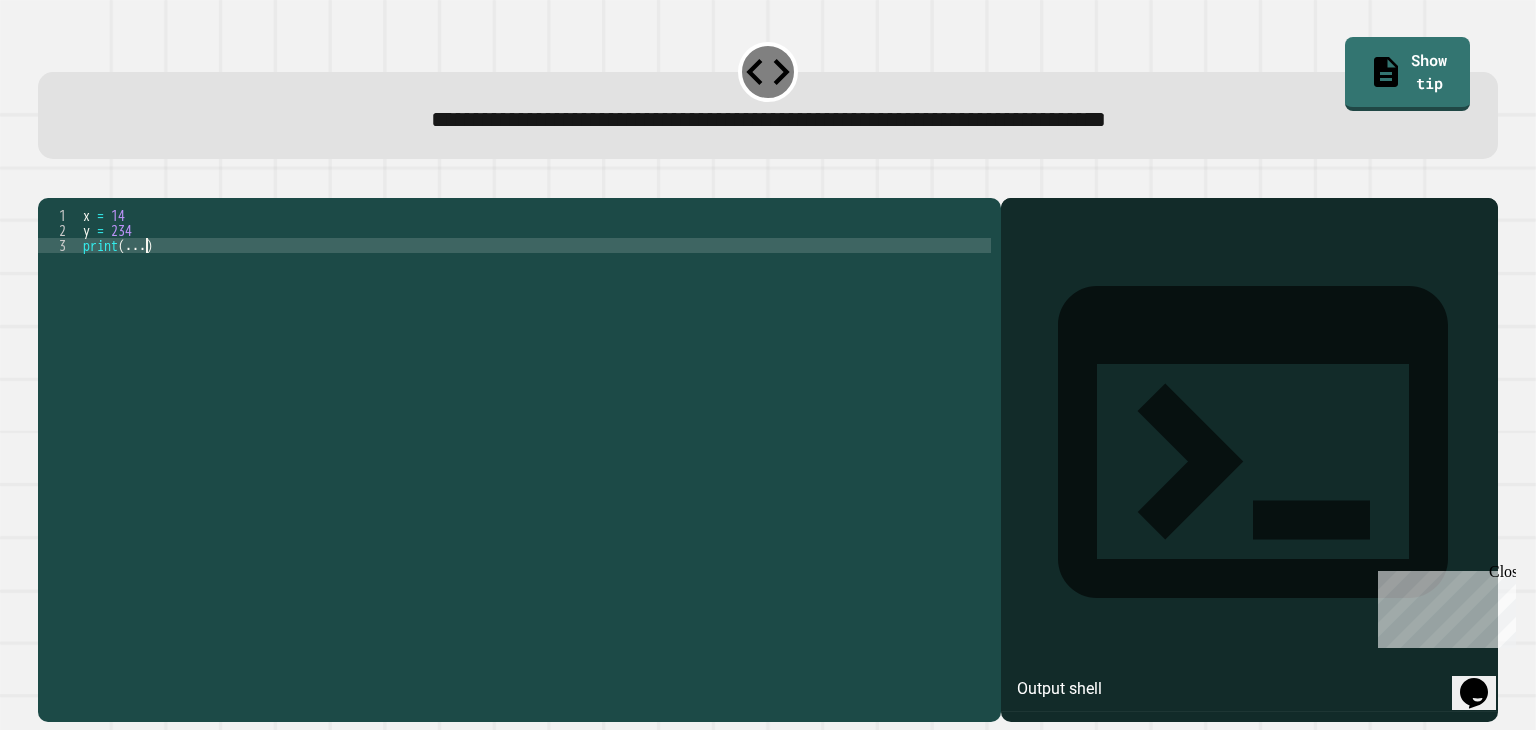click on "x   =   14 y   =   234 print ( ... )" at bounding box center [535, 440] 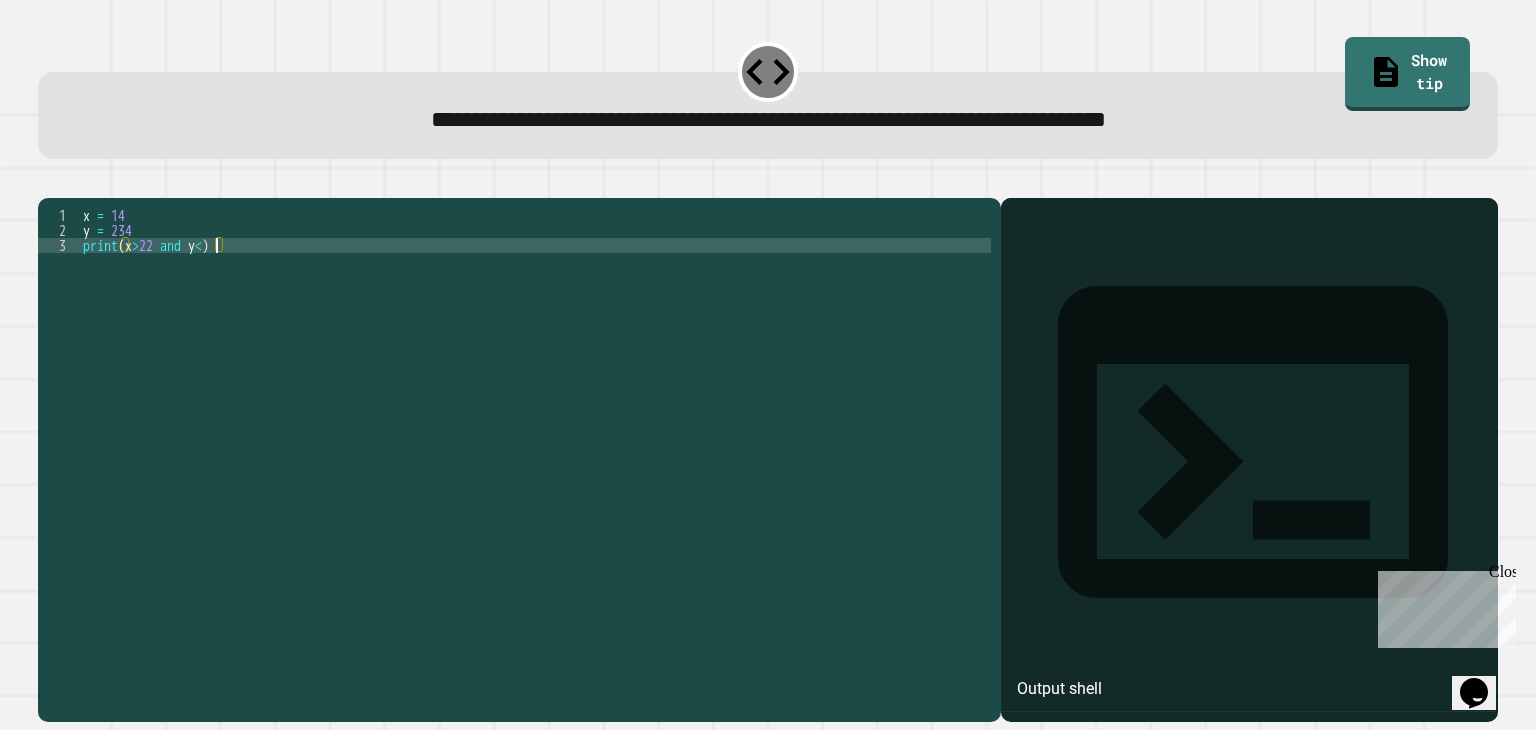 scroll, scrollTop: 0, scrollLeft: 9, axis: horizontal 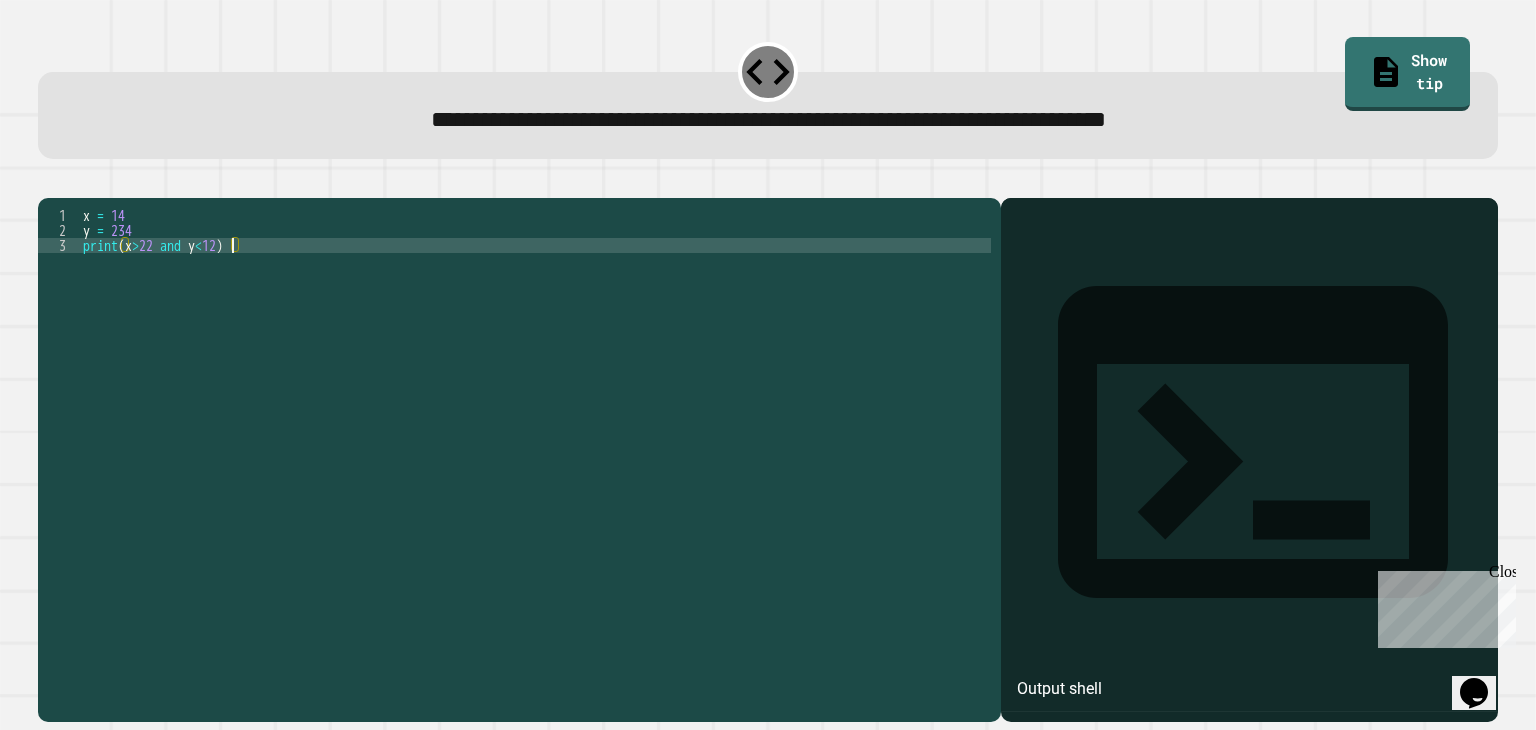 type on "**********" 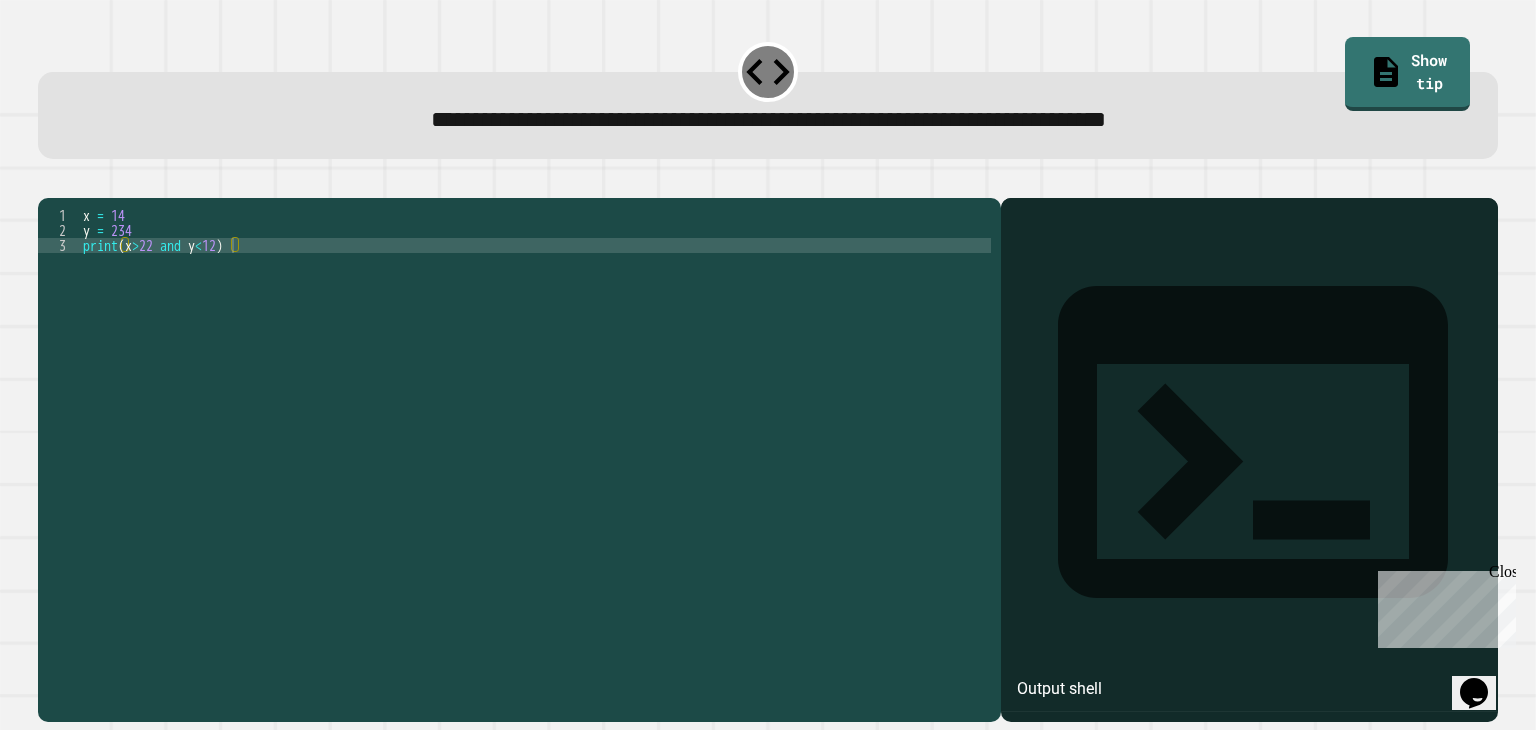 click at bounding box center (48, 182) 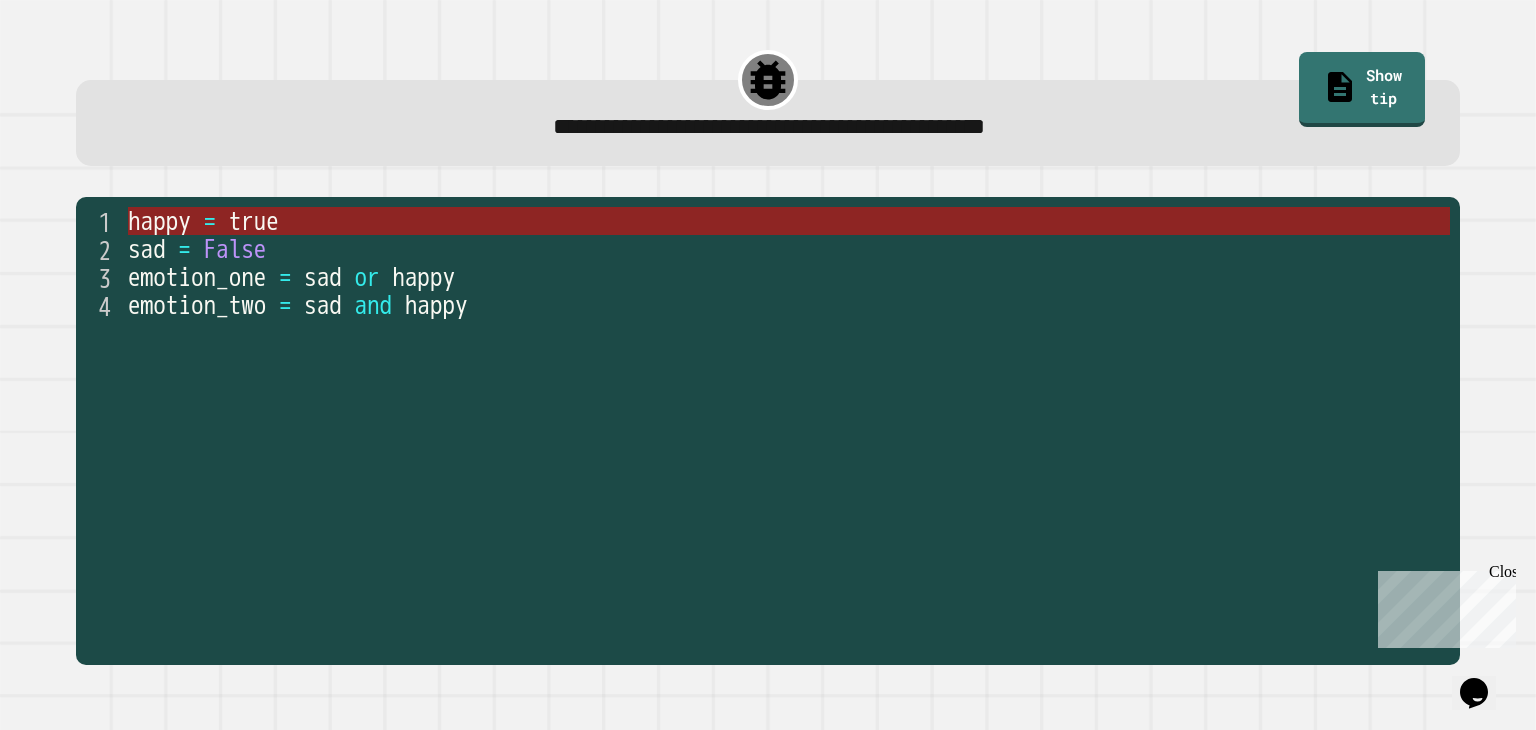 click on "happy   =   true" at bounding box center (500128, 221) 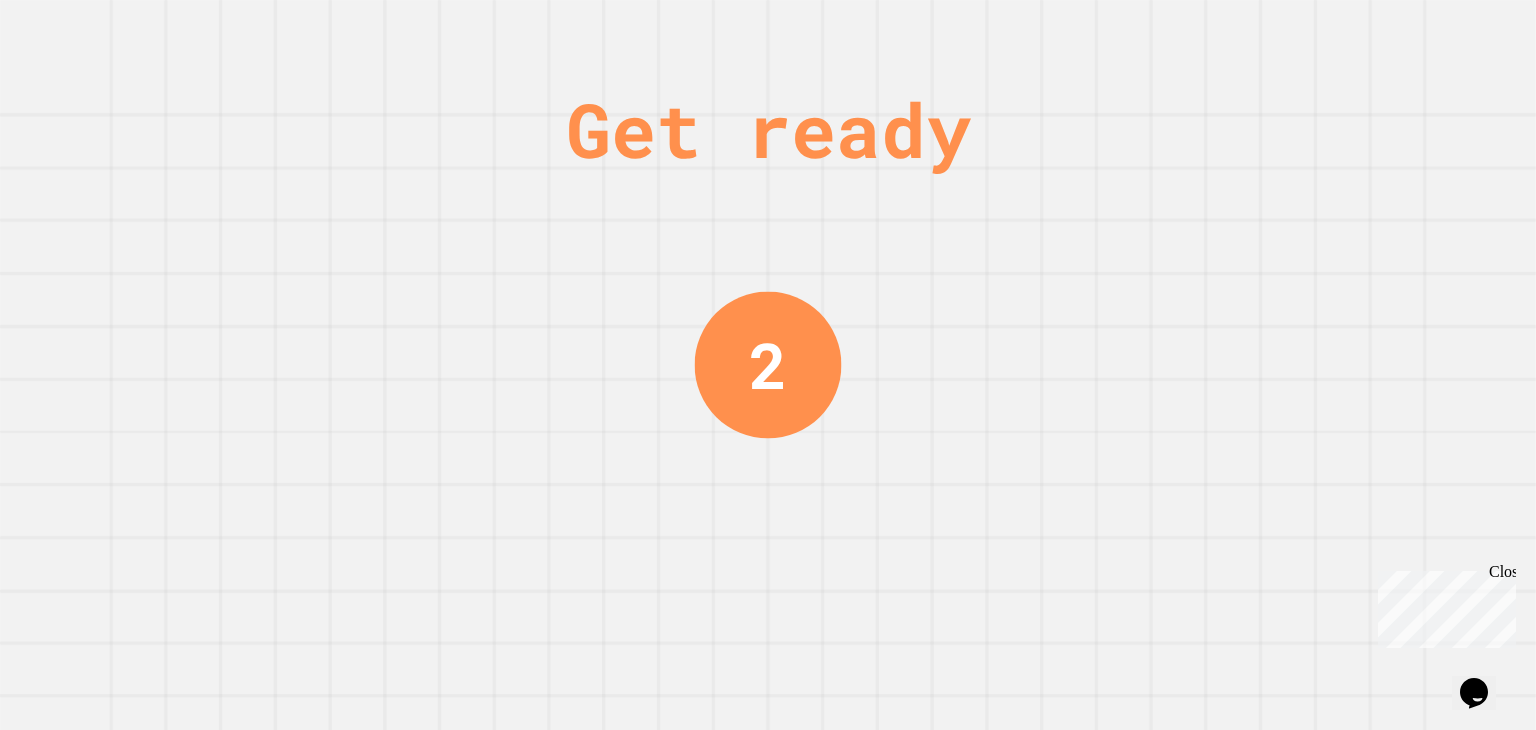 click on "Get ready 2" at bounding box center [768, 365] 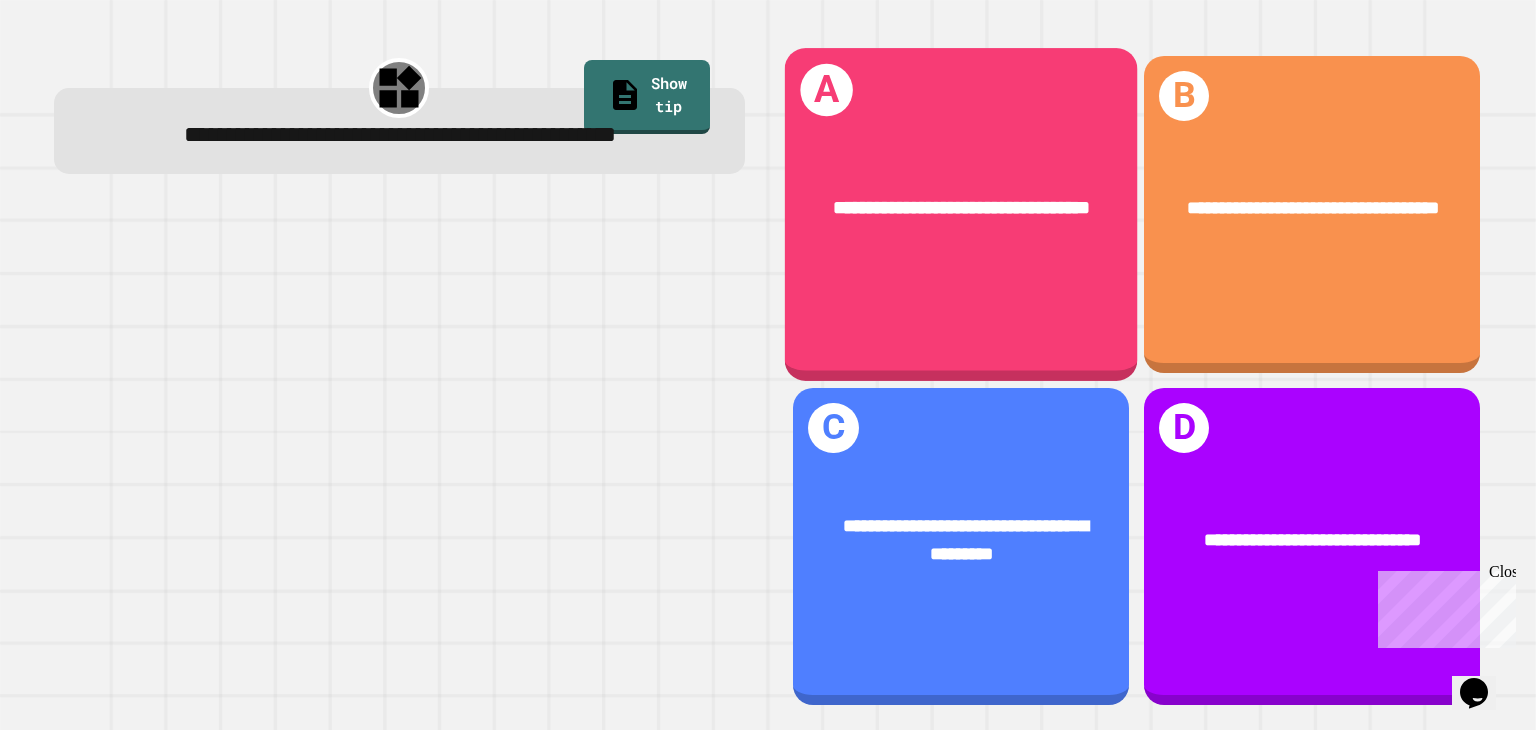 click on "**********" at bounding box center (961, 209) 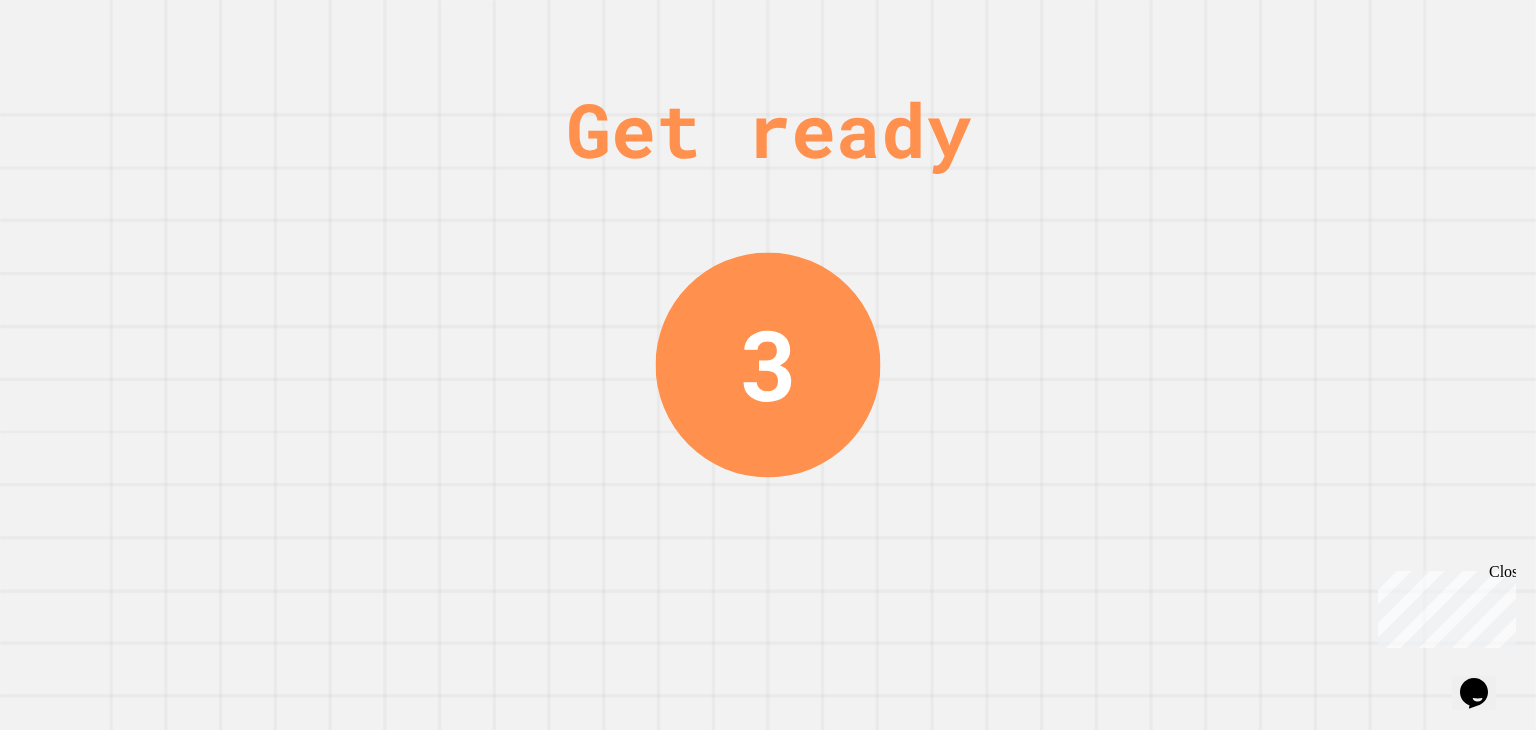 click on "Get ready 3" at bounding box center [768, 365] 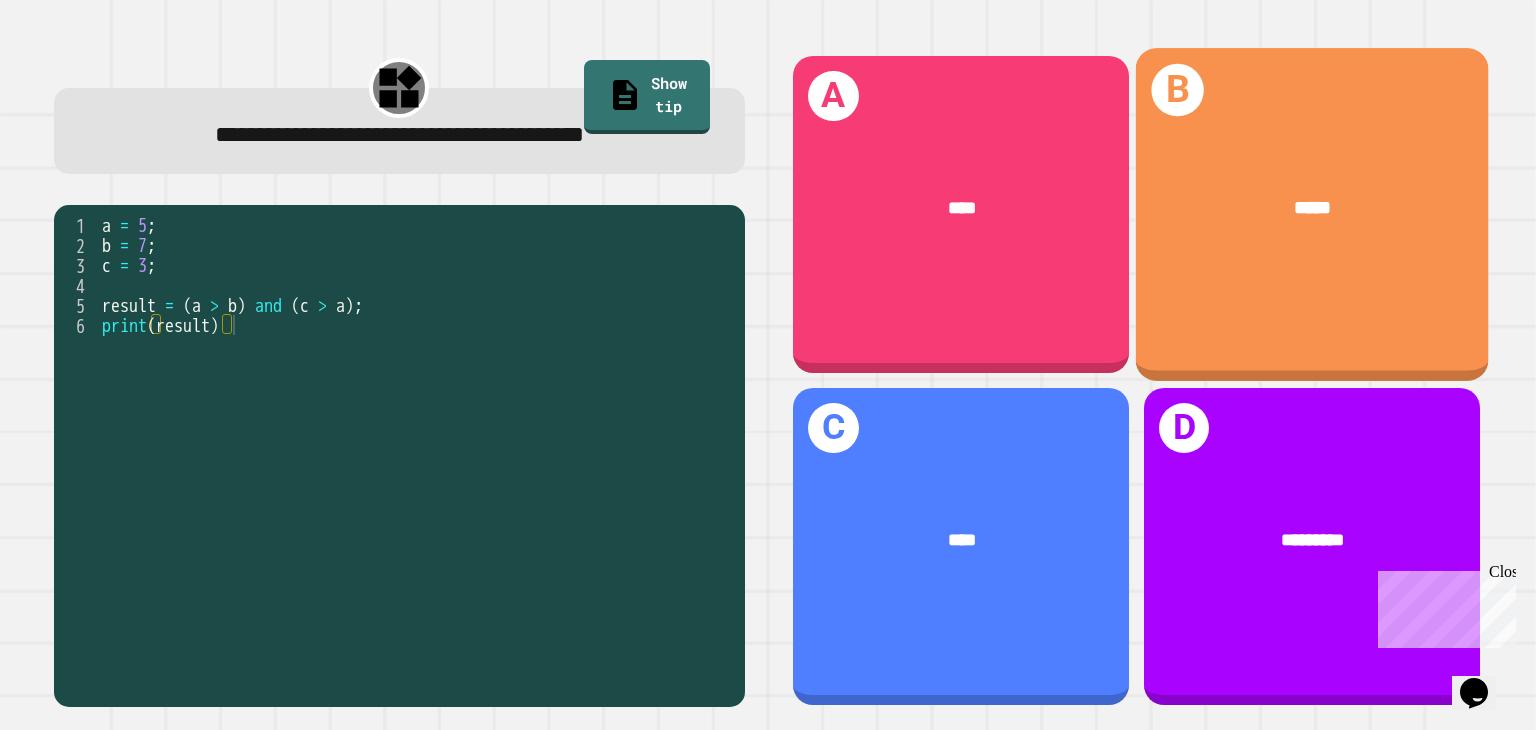 click on "*****" at bounding box center (1312, 209) 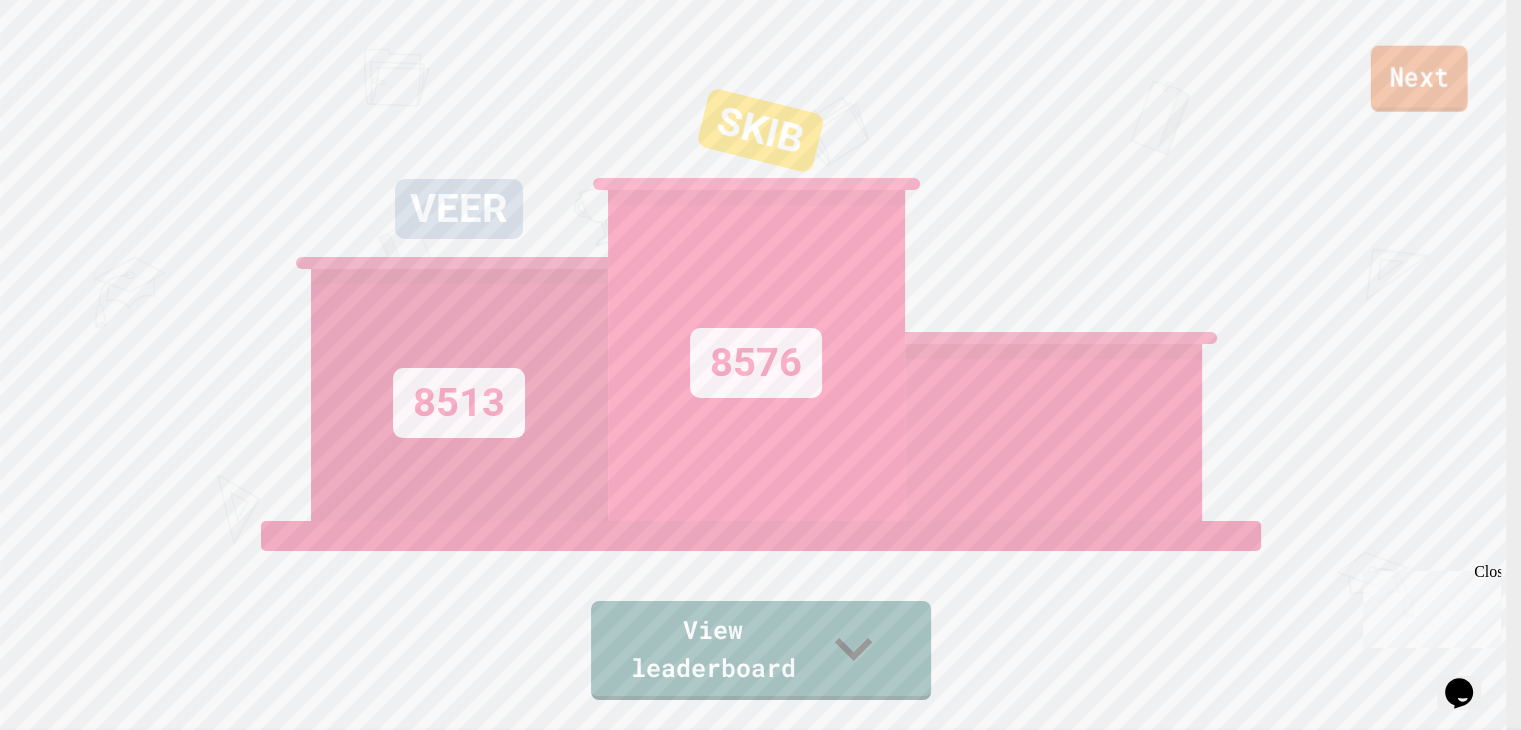 click on "Next" at bounding box center (1419, 79) 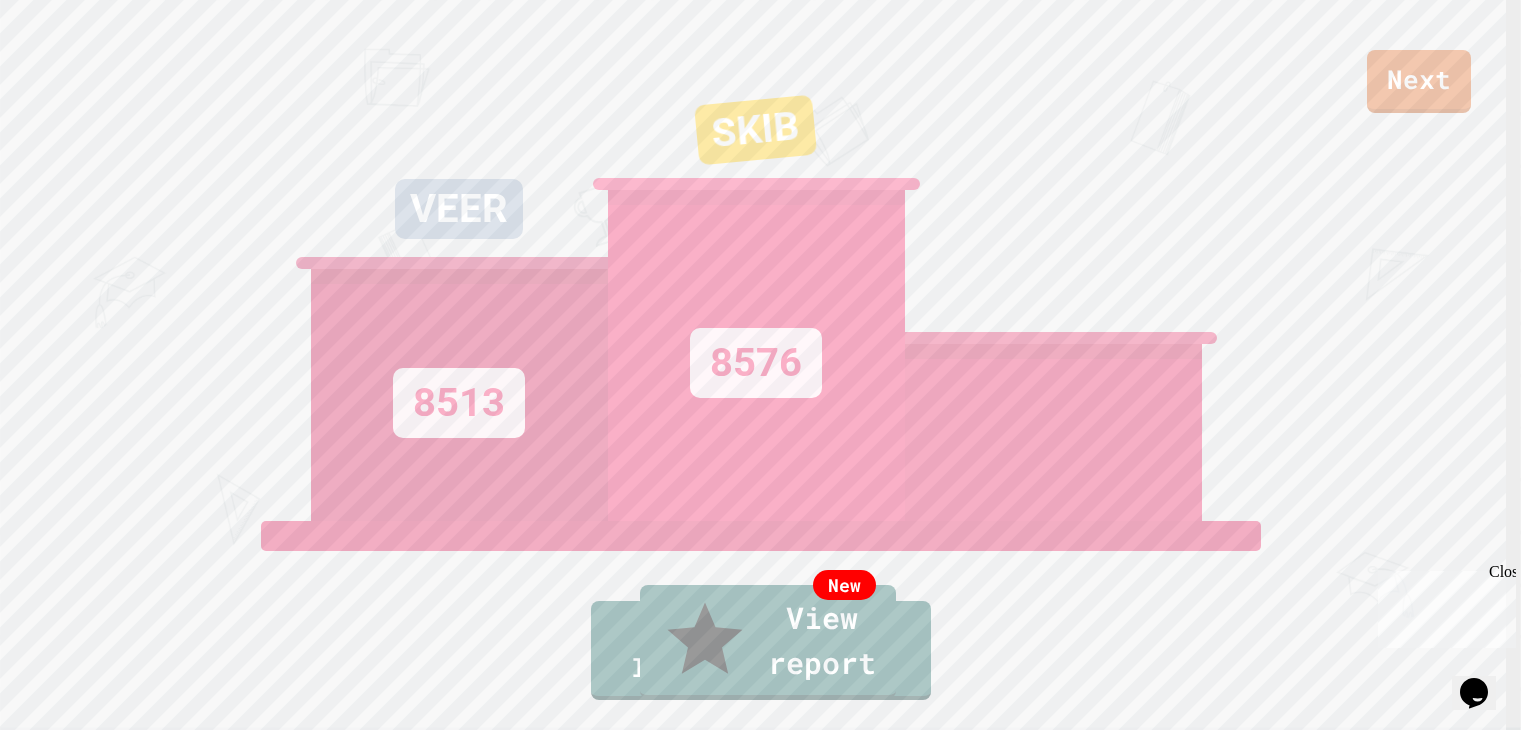 click on "Exit" at bounding box center (1411, 779) 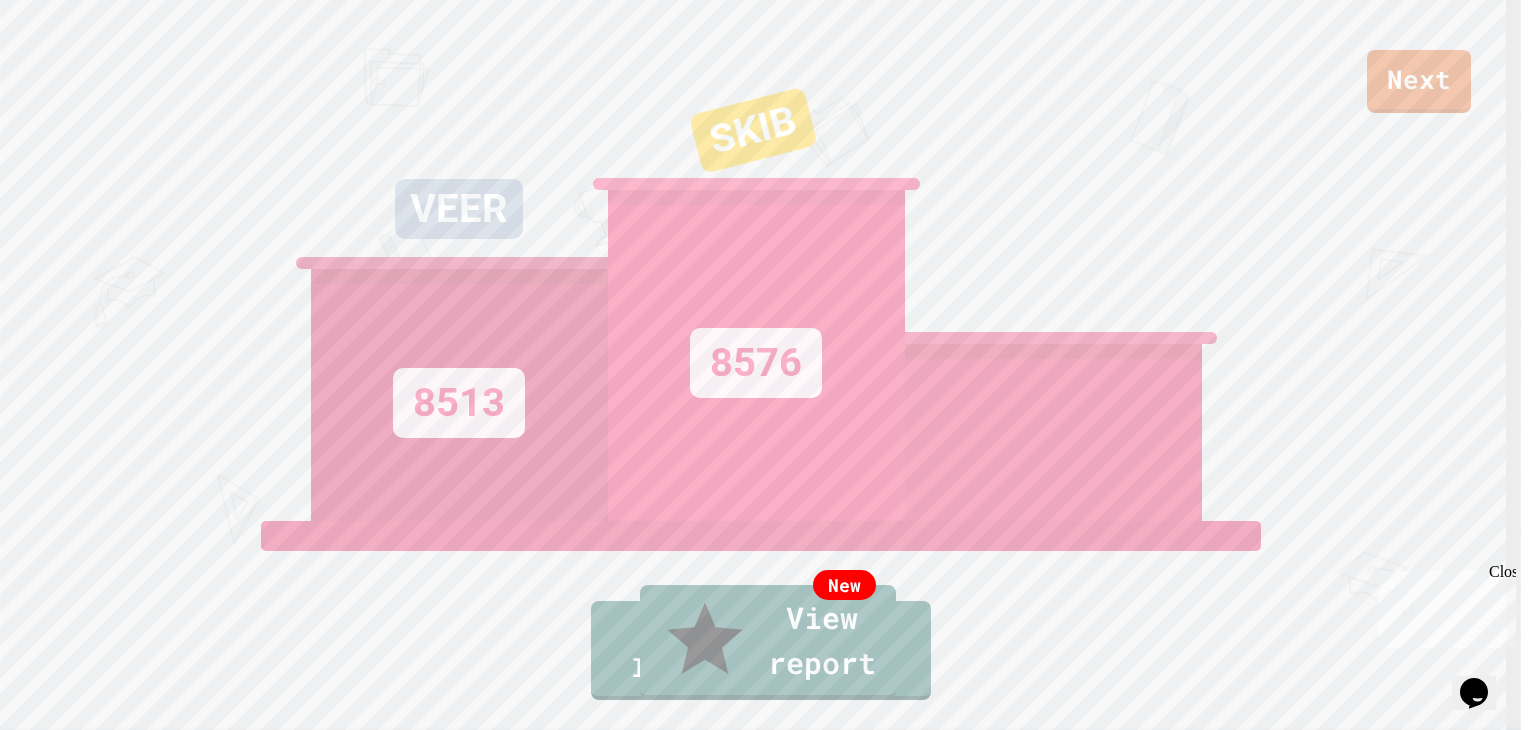 drag, startPoint x: 722, startPoint y: 418, endPoint x: 710, endPoint y: 417, distance: 12.0415945 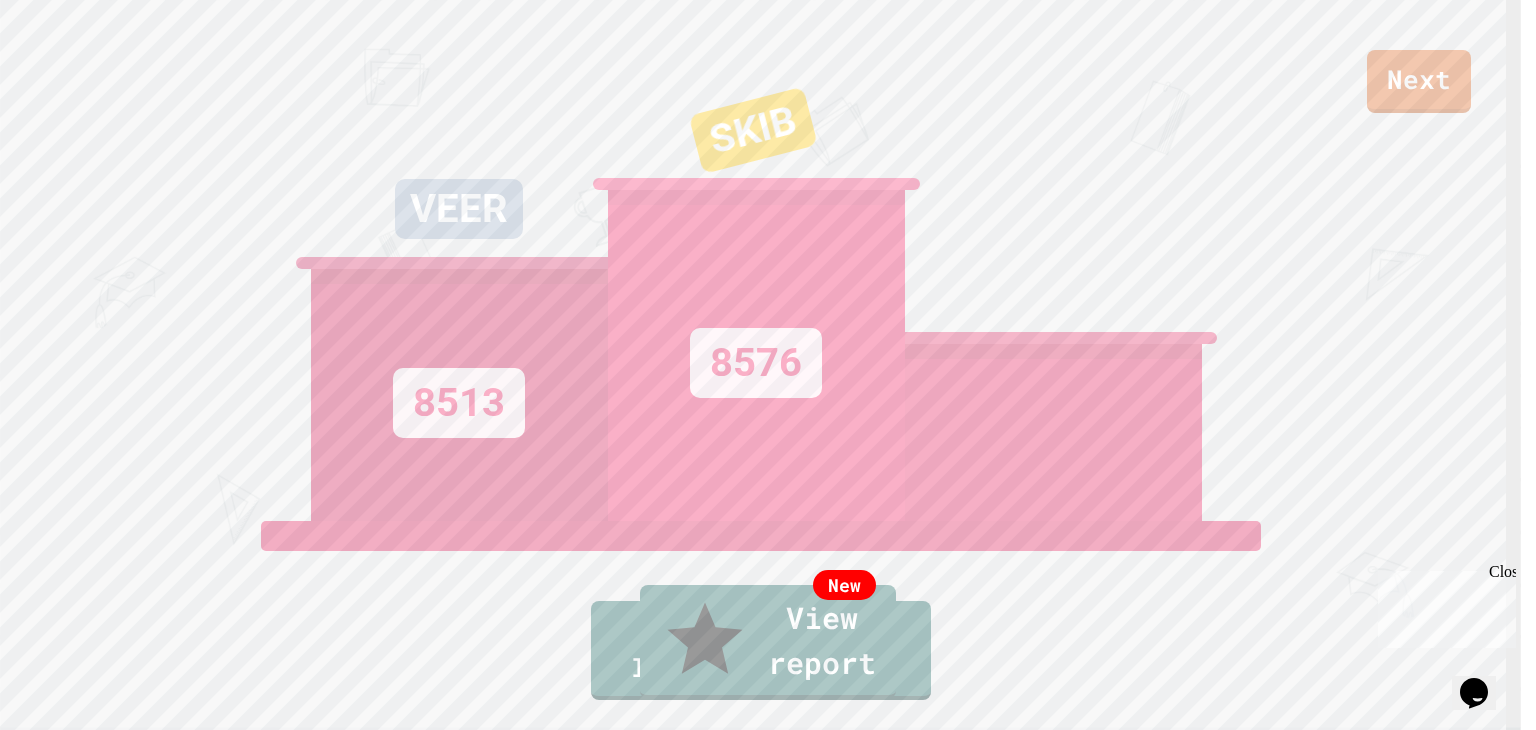 type on "*****" 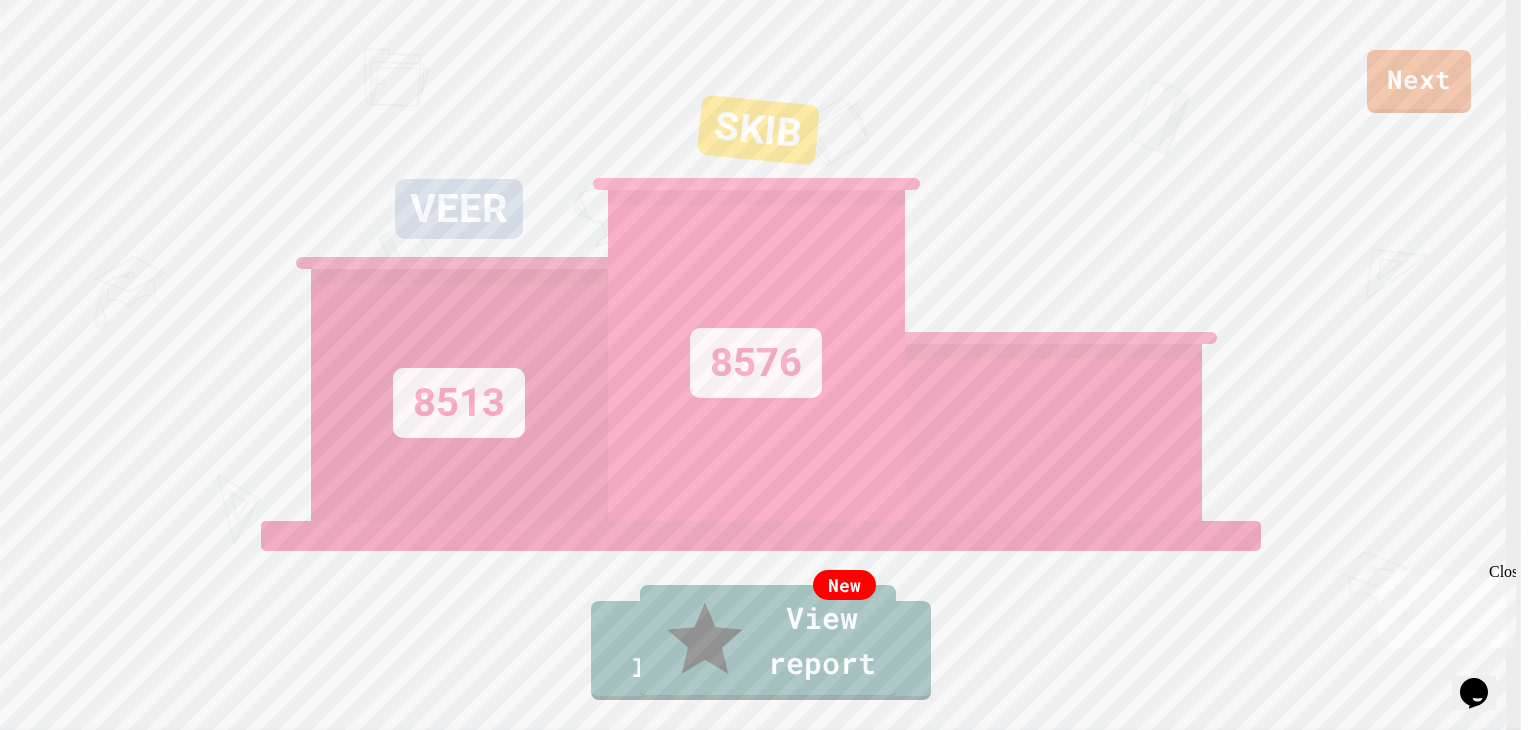 click on "Submit" at bounding box center [761, 4116] 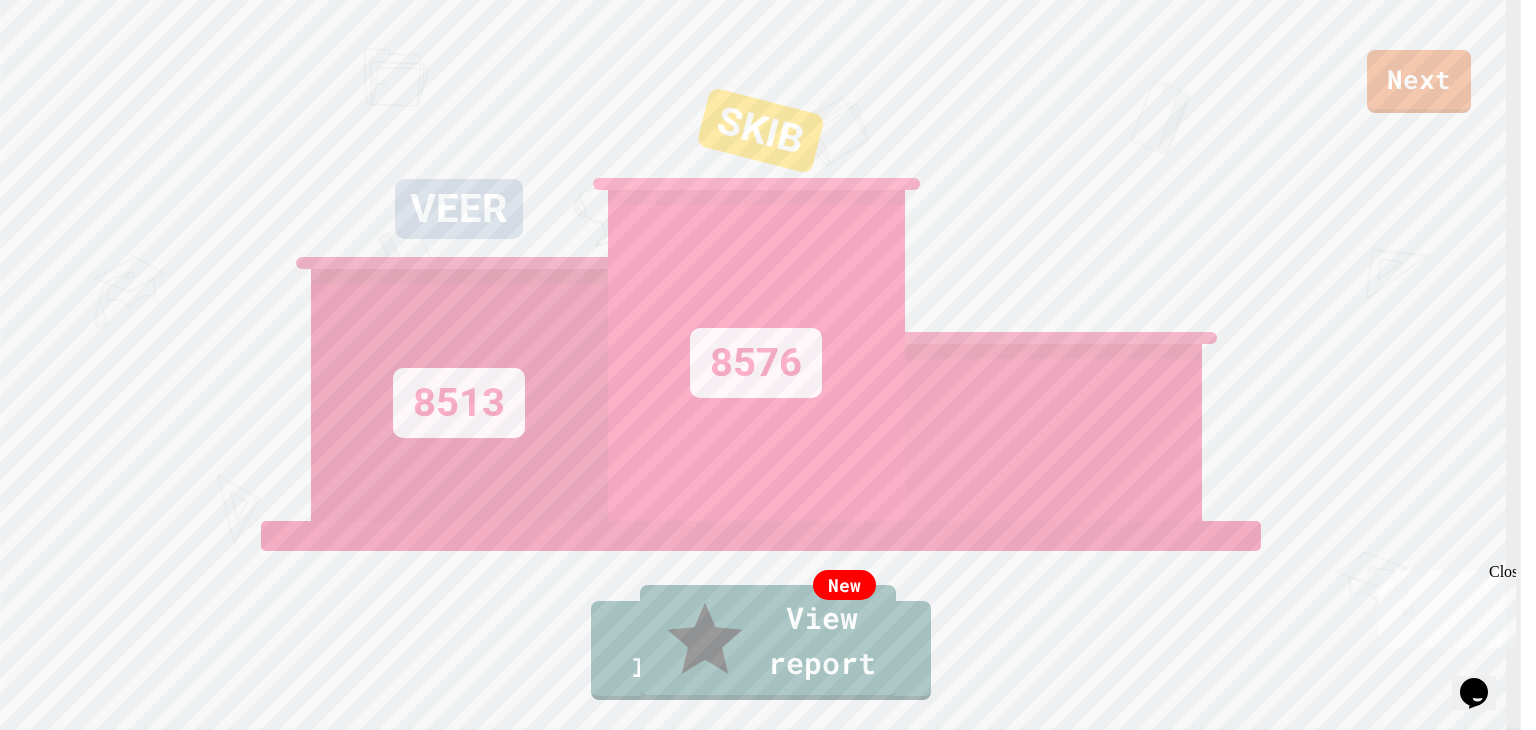 click on "Submit" at bounding box center (760, 4113) 